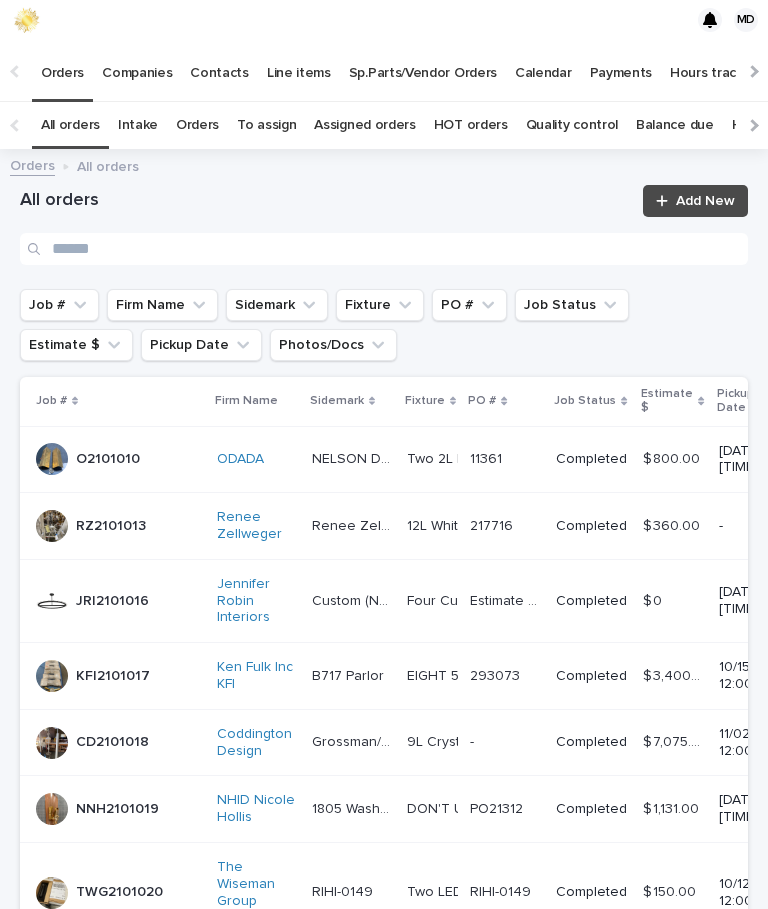 scroll, scrollTop: 0, scrollLeft: 0, axis: both 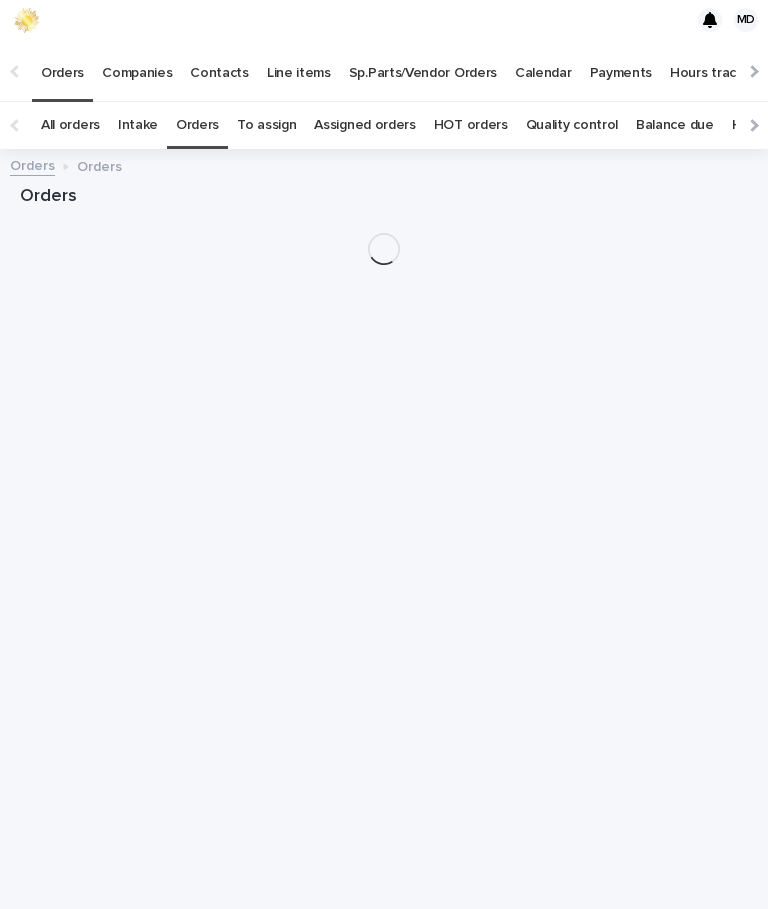 click on "Orders" at bounding box center [197, 125] 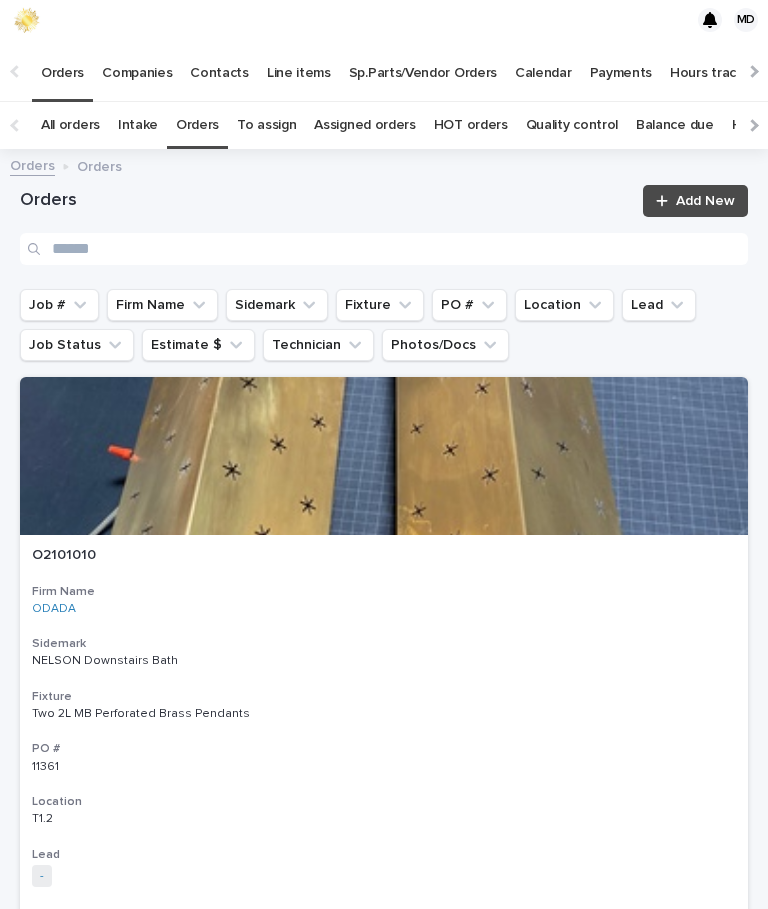 click on "Firm Name" at bounding box center [162, 305] 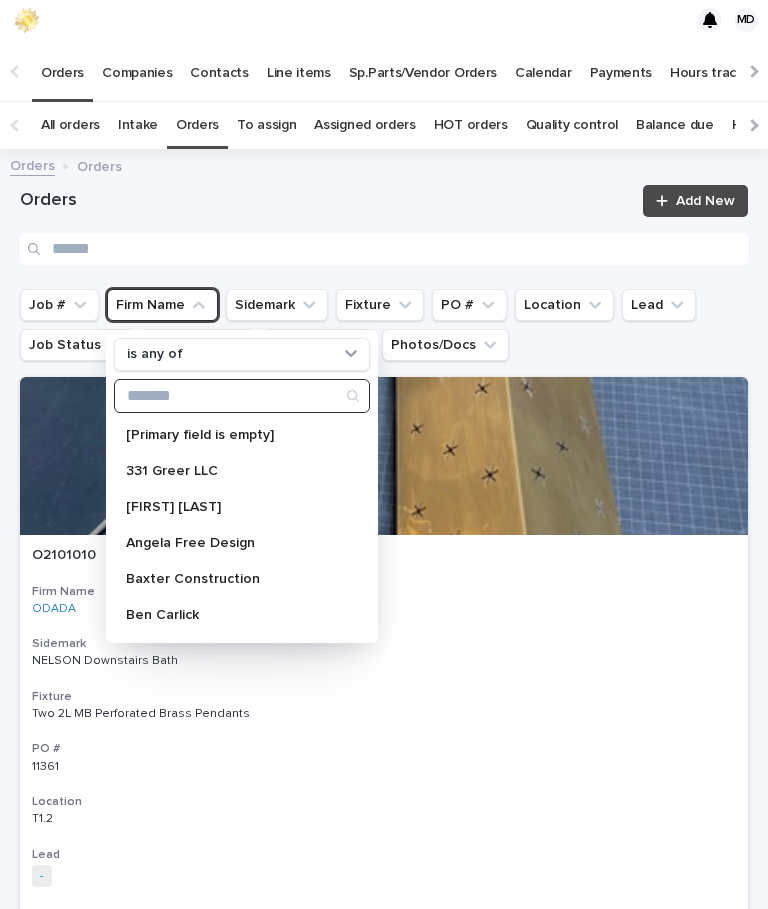 click at bounding box center (242, 396) 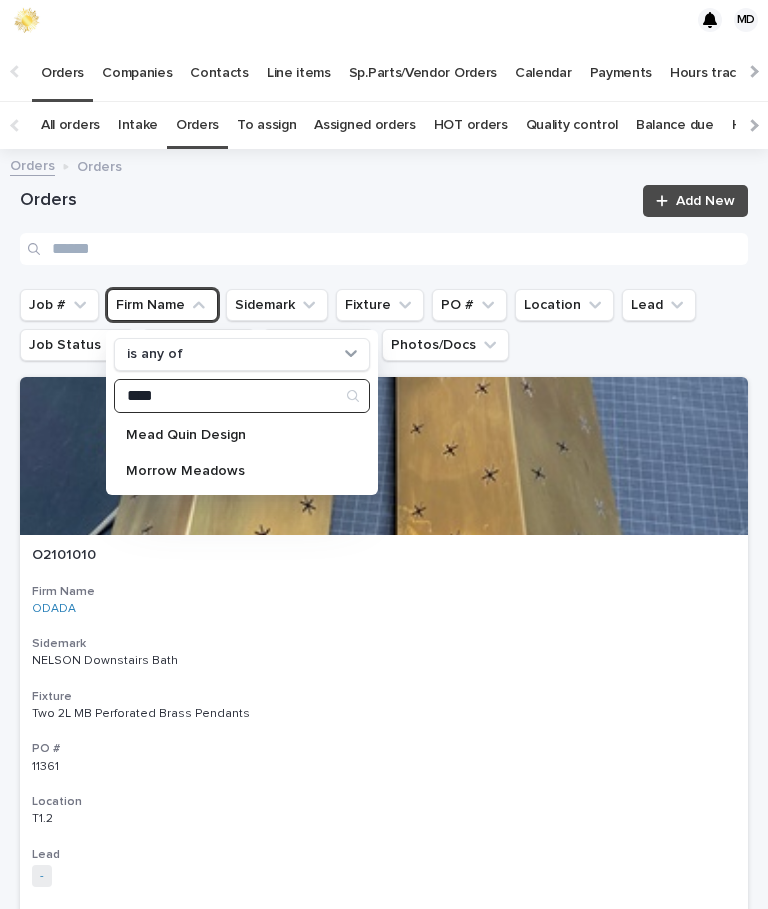 type on "****" 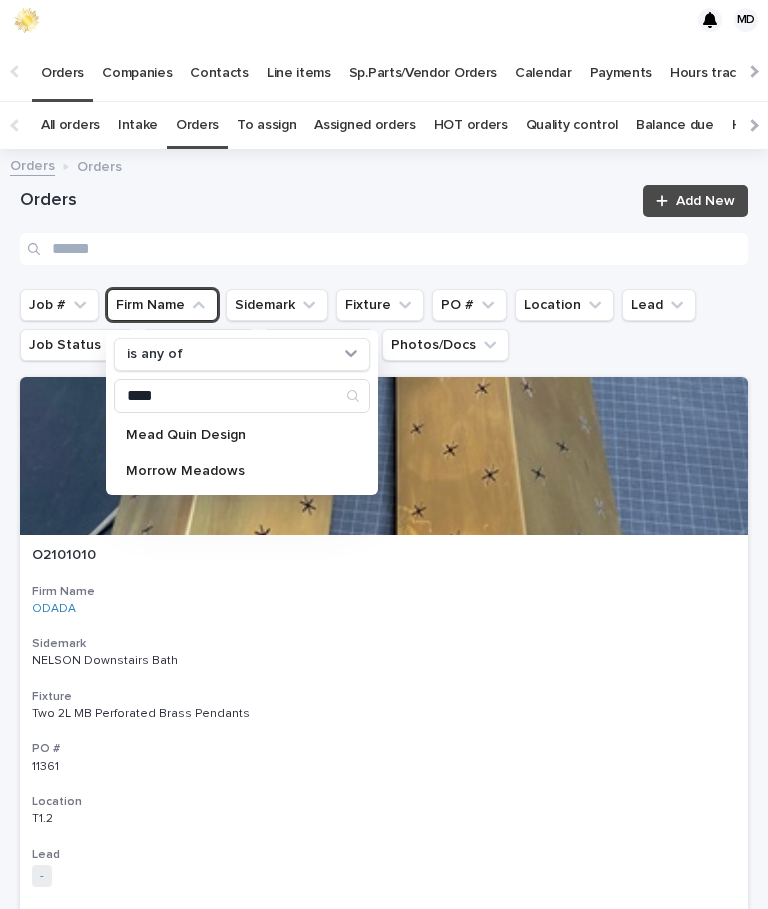 click on "Mead Quin Design" at bounding box center (232, 435) 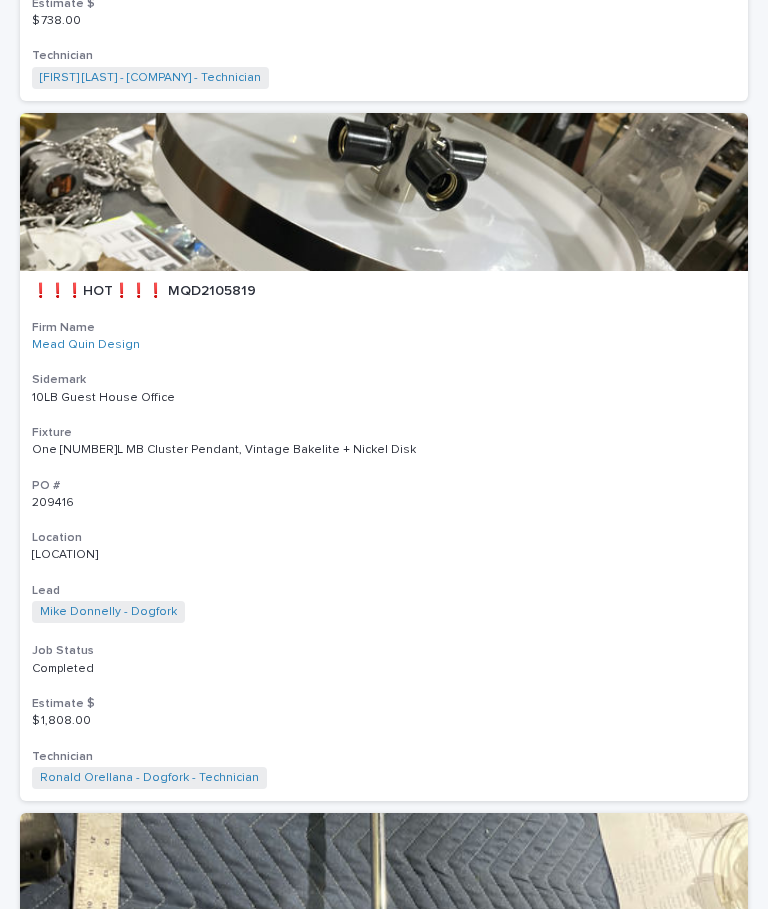 scroll, scrollTop: 10771, scrollLeft: 0, axis: vertical 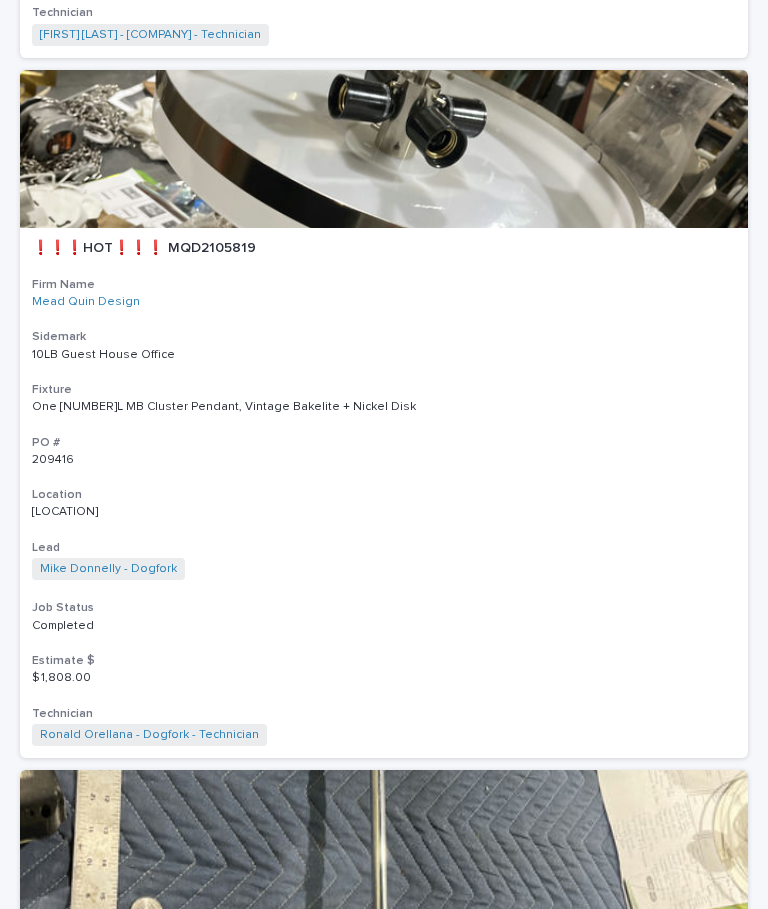 click on "❗❗❗HOT❗❗❗ [JOB_ID] Firm Name [COMPANY] Sidemark [NUMBER] Guest House Office Fixture One [NUMBER]L MB Cluster Pendant, Vintage Bakelite + Nickel Disk
PO # [NUMBER] Location [LOCATION]Finish Sample in Baggie in Bin M-Z Lead [FIRST] [LAST] - [COMPANY] + 0 Job Status Completed Estimate $ $ [PRICE] Technician [FIRST] [LAST] - [COMPANY] - Technician + 0" at bounding box center (384, 493) 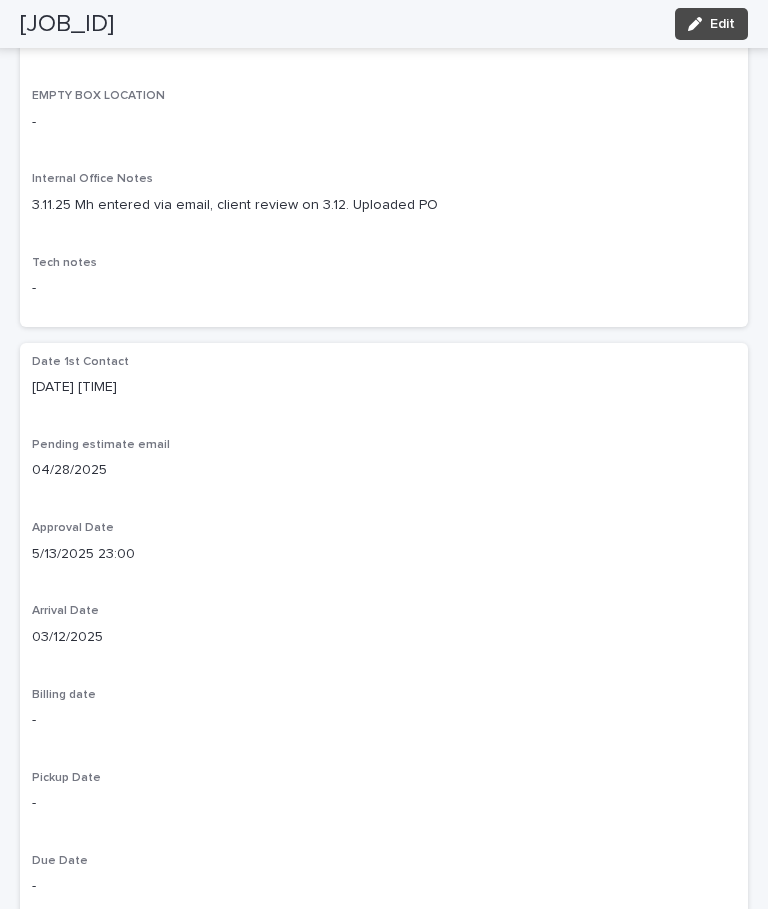 scroll, scrollTop: 1134, scrollLeft: 0, axis: vertical 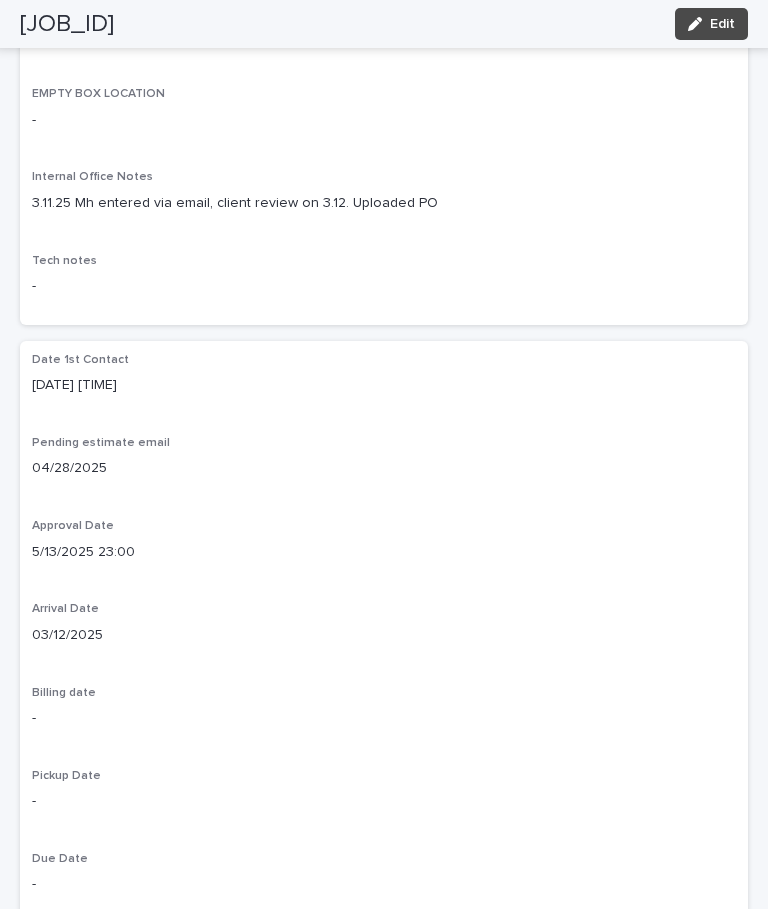 click on "Internal Office Notes 3.11.25 Mh entered via email, client review on 3.12. Uploaded PO" at bounding box center [384, 199] 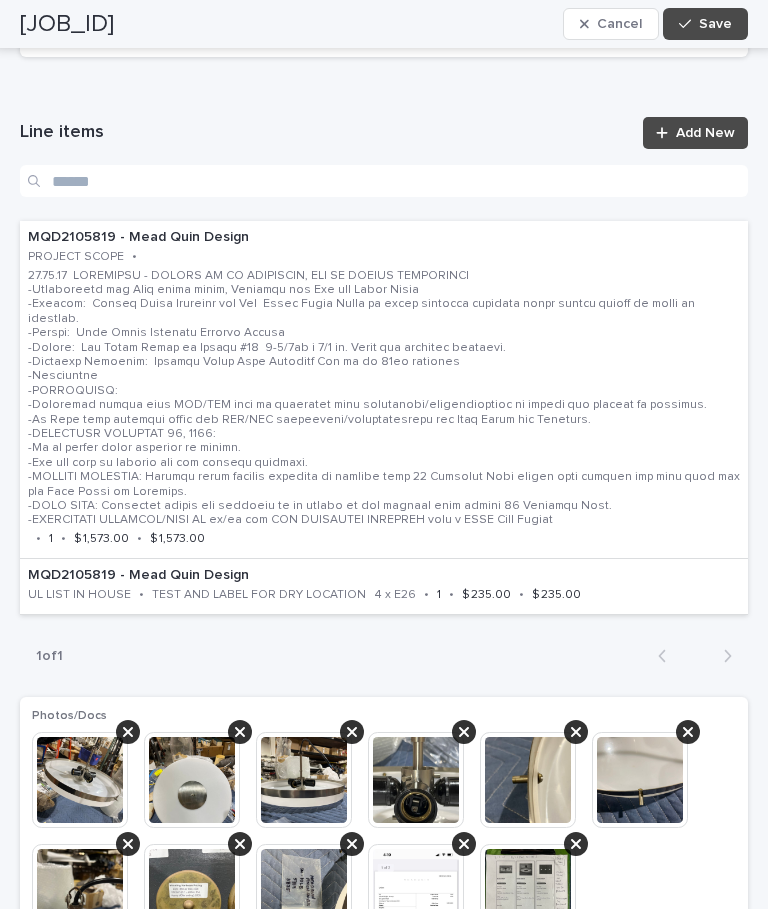 scroll, scrollTop: 2486, scrollLeft: 0, axis: vertical 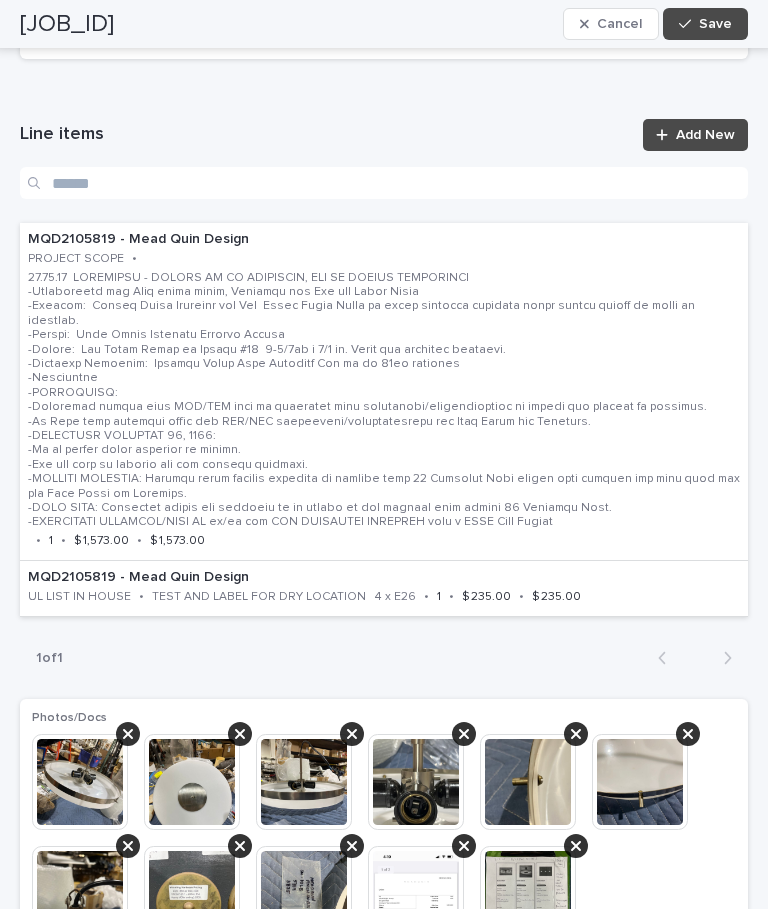 click at bounding box center [384, 400] 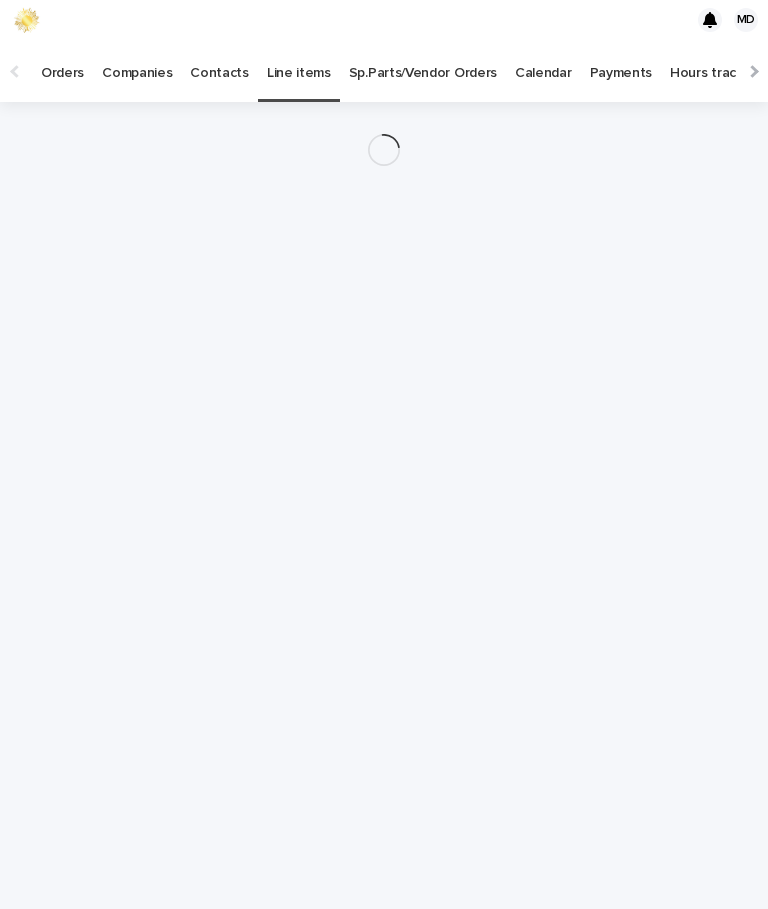 scroll, scrollTop: 0, scrollLeft: 0, axis: both 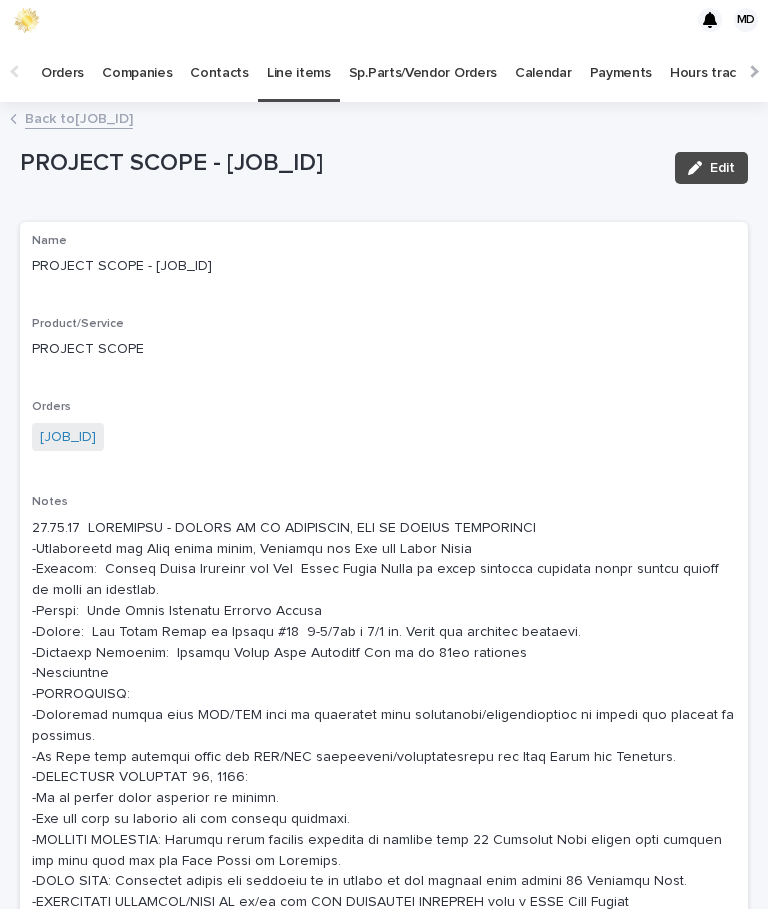 click on "Edit" at bounding box center [722, 168] 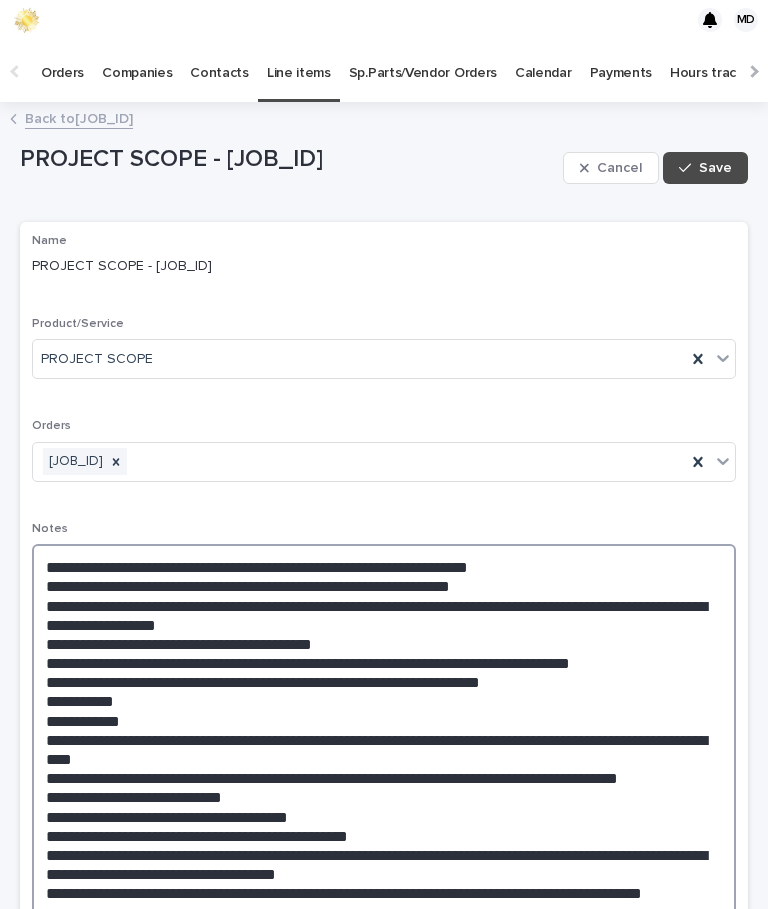 click at bounding box center [384, 766] 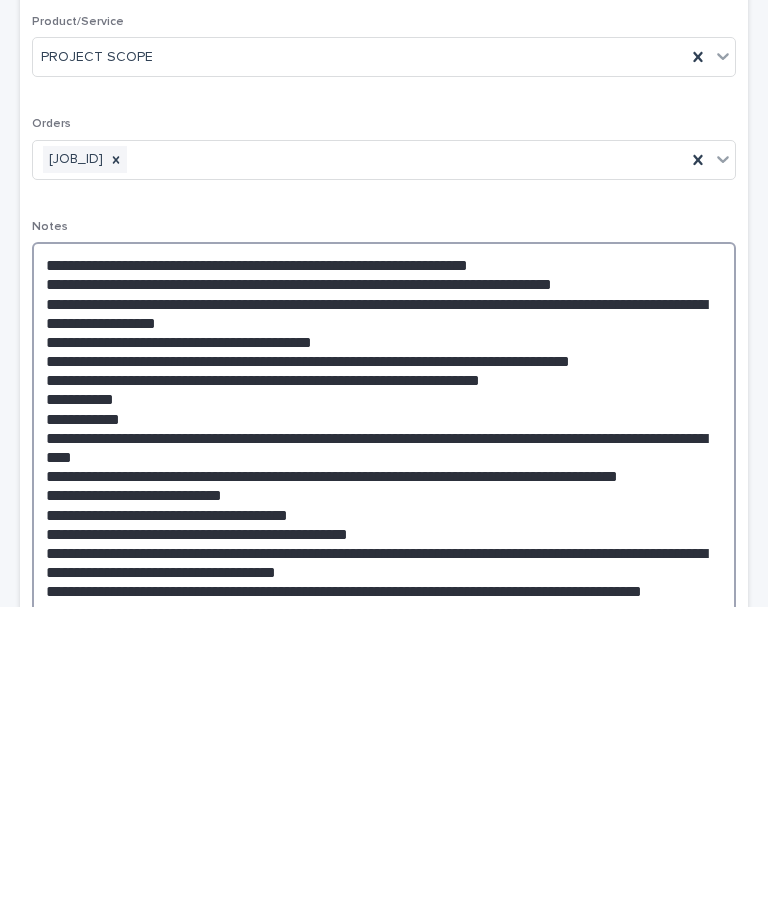 click at bounding box center [384, 766] 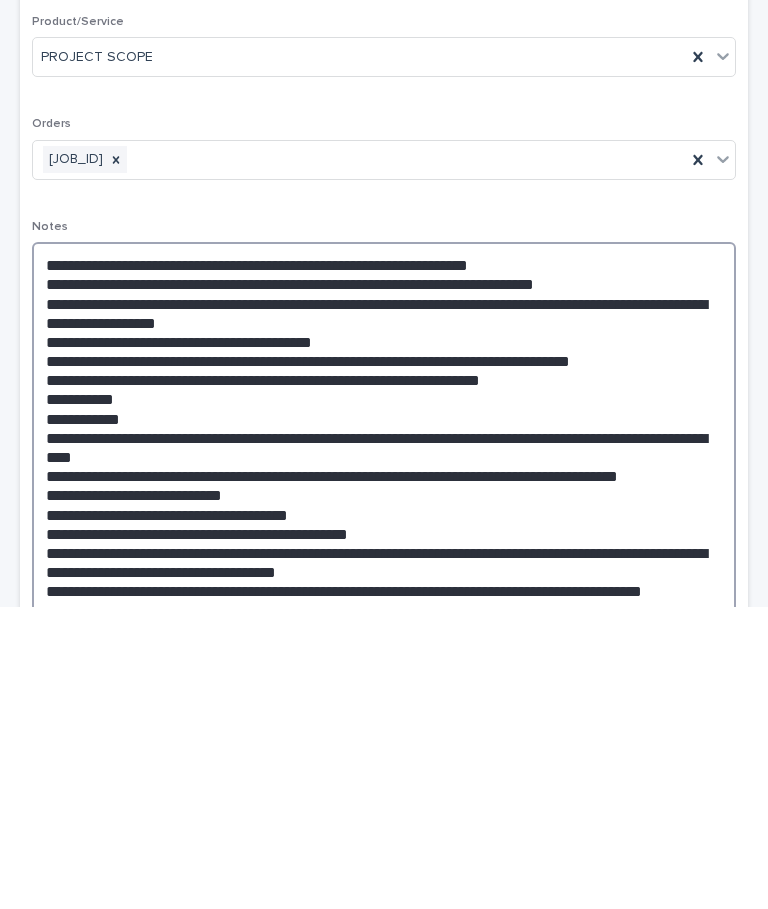 click at bounding box center (384, 766) 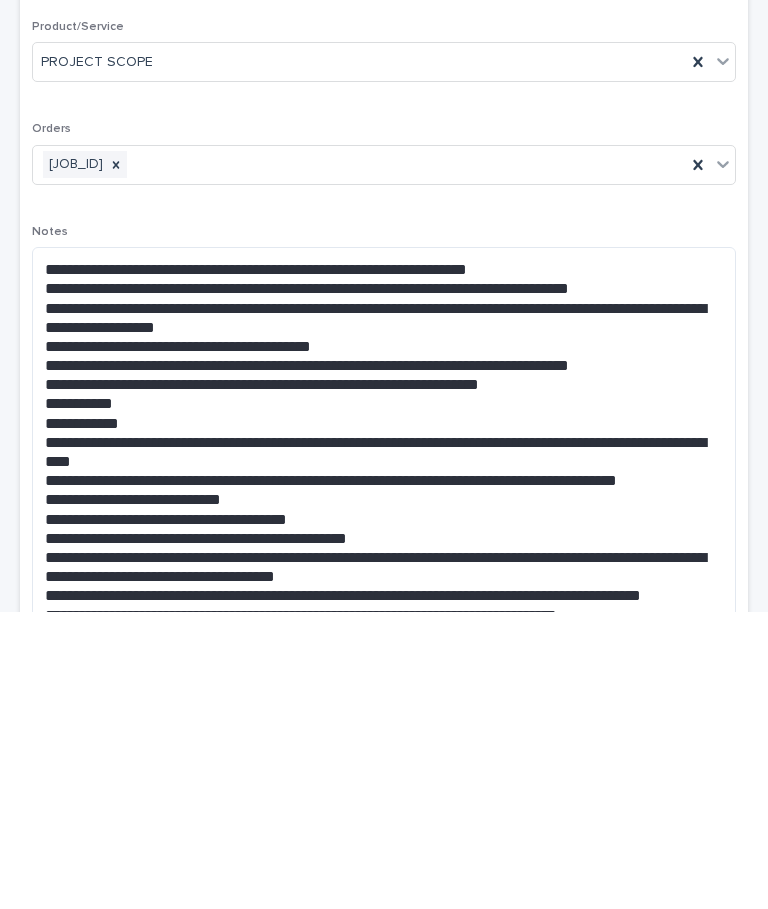 click on "Loading... Saving… Loading... Saving… PROJECT SCOPE - [JOB_ID] Cancel Save PROJECT SCOPE - [JOB_ID] Cancel Save Sorry, there was an error saving your record. Please try again. Please fill out the required fields below. Loading... Saving… Loading... Saving… Loading... Saving… Name PROJECT SCOPE - [JOB_ID] Product/Service PROJECT SCOPE Orders [JOB_ID] Notes Location [LOCATION]Finish Sample in Baggie in Bin M-Z Internal notes Rate $ **** QTY * Amount $ [PRICE] Labor $ [PRICE] Parts $ [PRICE] Tax $ [PRICE] Total $ $ [PRICE] Resale certificate Labor only" at bounding box center (384, 1380) 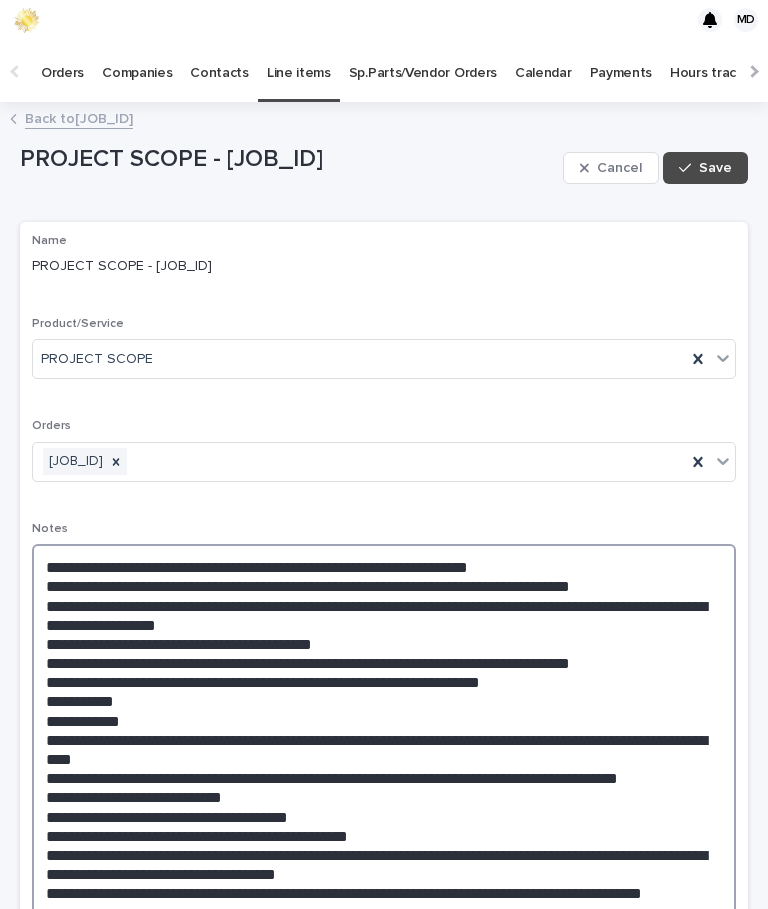 click at bounding box center [384, 766] 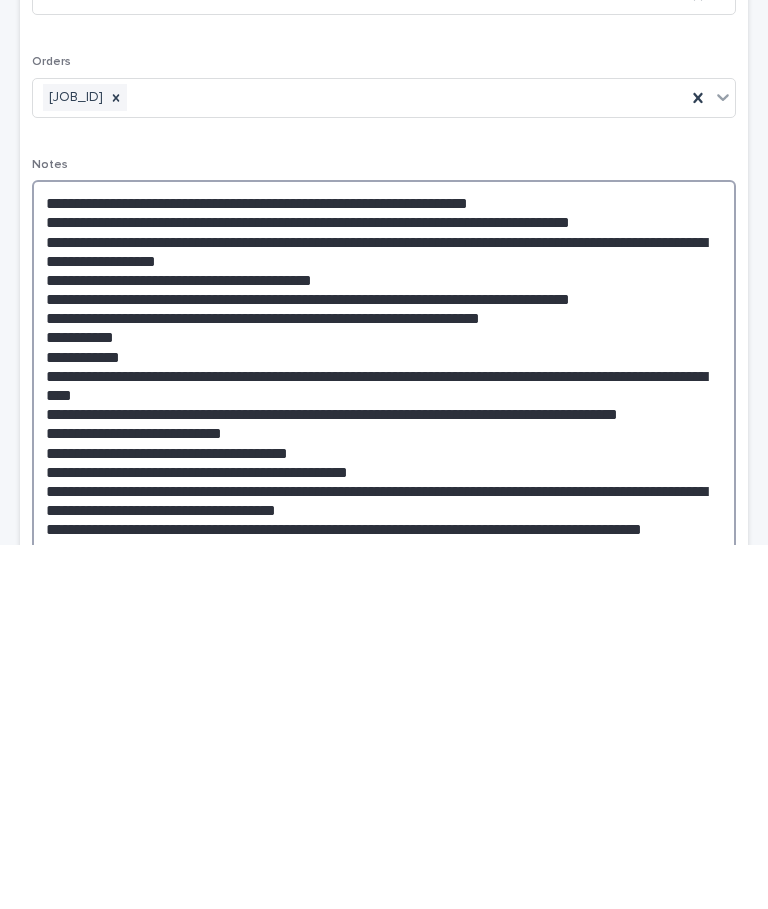 click at bounding box center [384, 766] 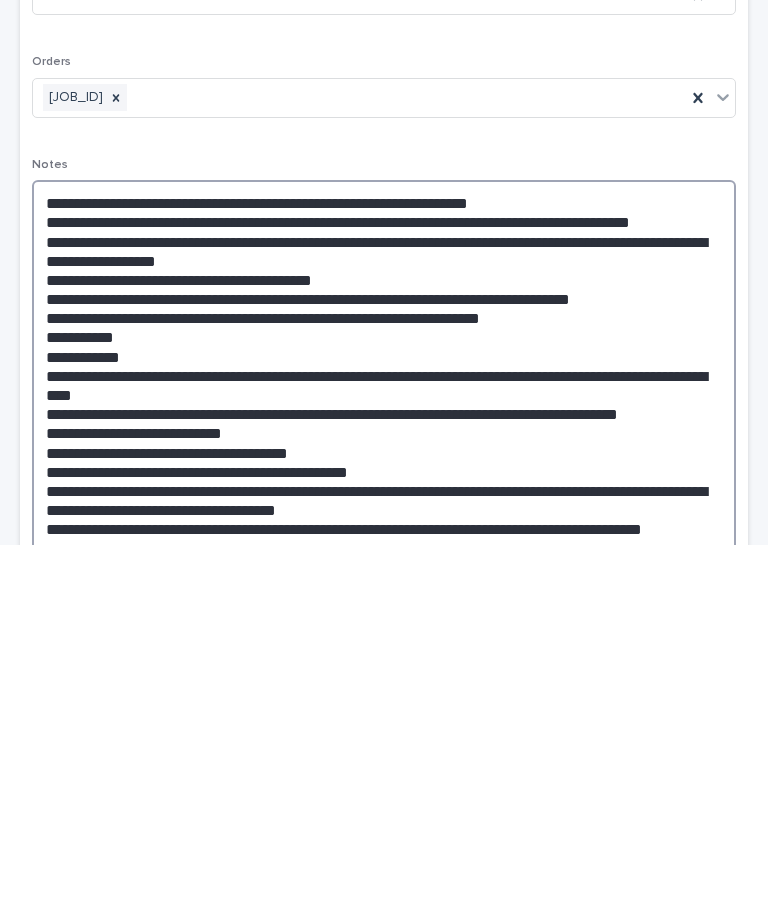 click at bounding box center (384, 775) 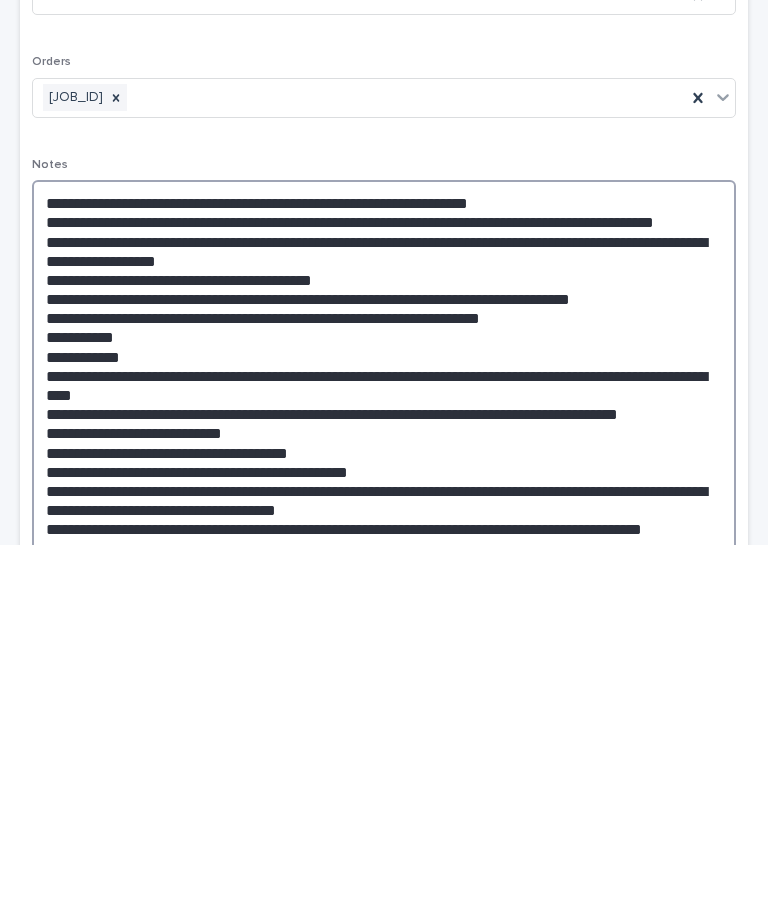 click at bounding box center (384, 775) 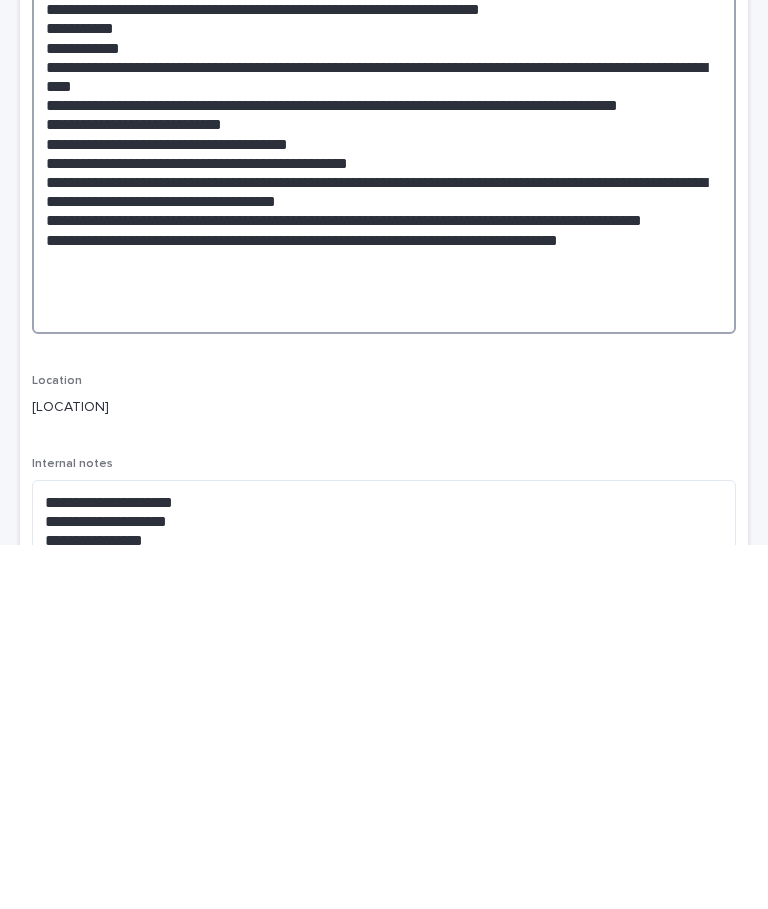 scroll, scrollTop: 221, scrollLeft: 0, axis: vertical 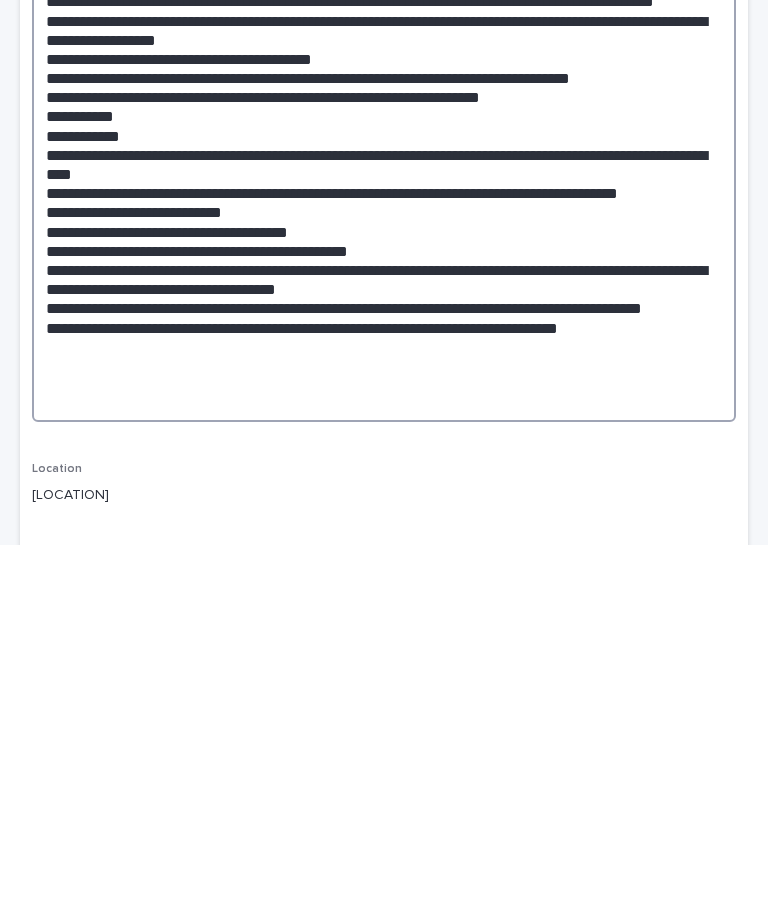 click at bounding box center [384, 554] 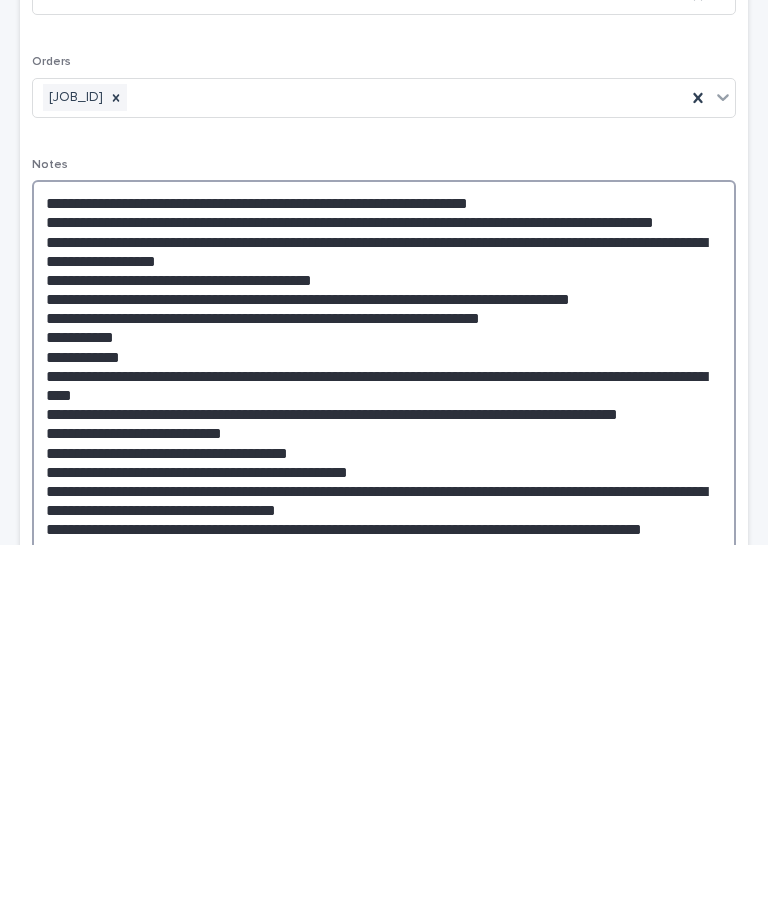scroll, scrollTop: 0, scrollLeft: 0, axis: both 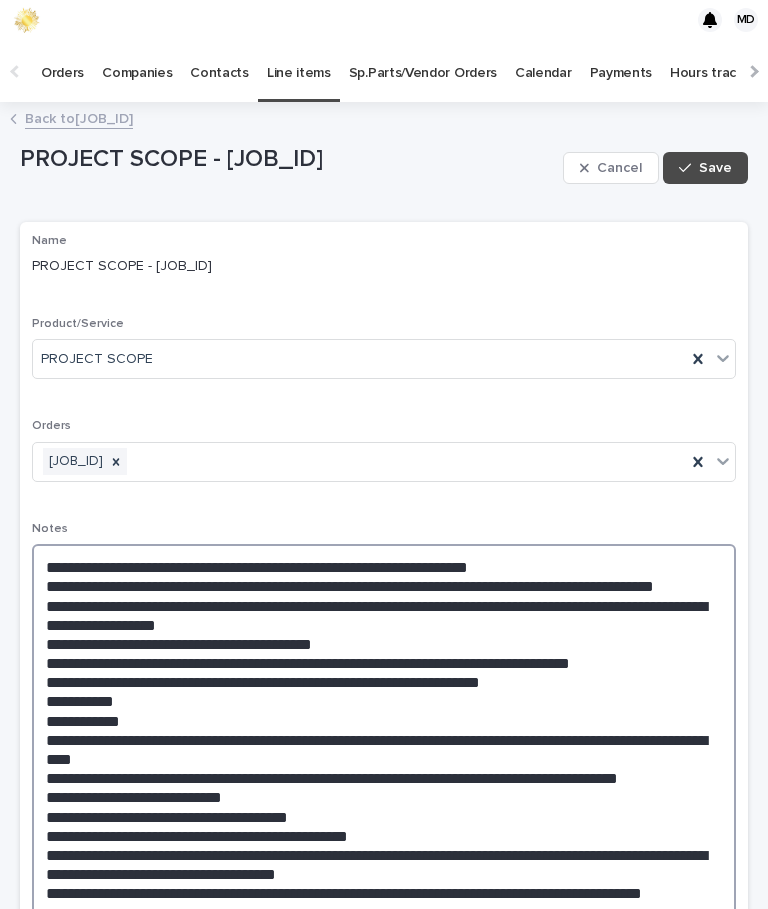 type on "**********" 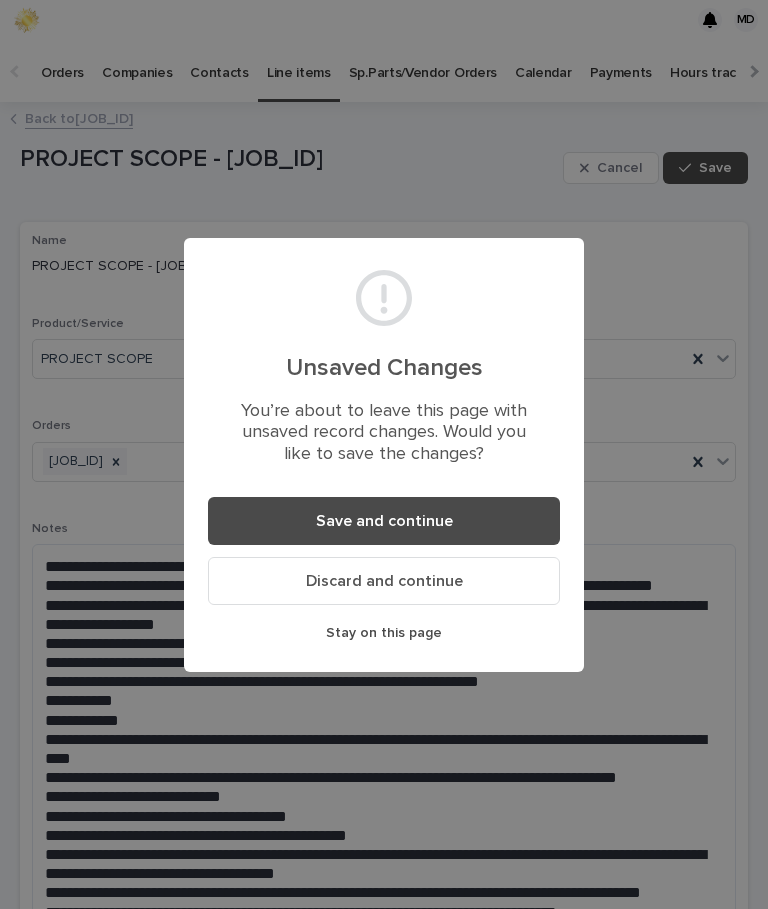 click on "Save and continue" at bounding box center (384, 521) 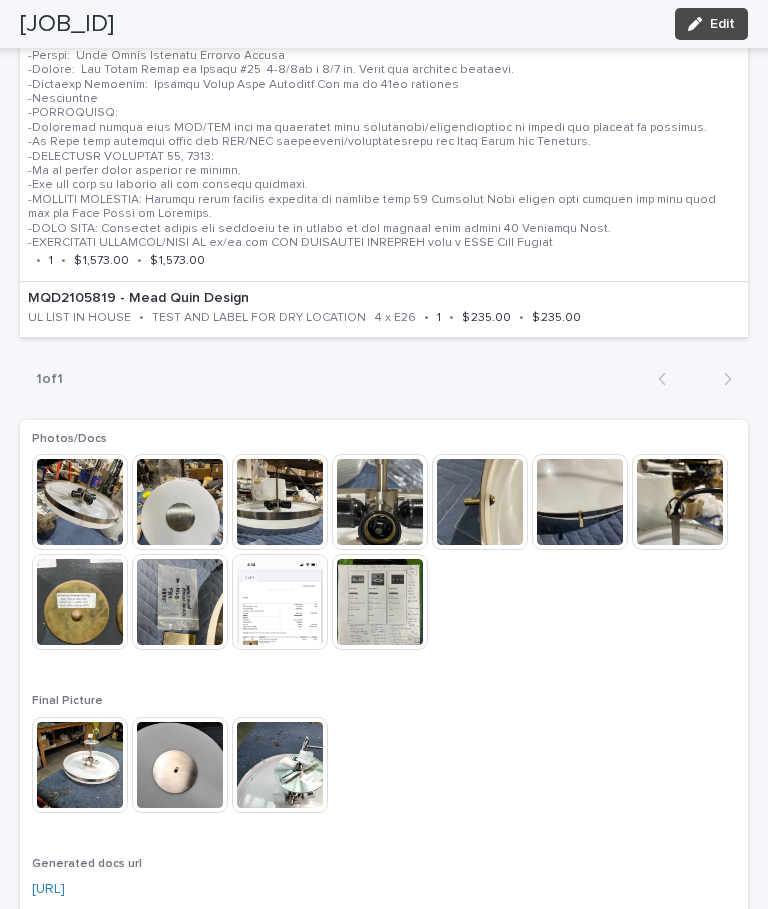 scroll, scrollTop: 2346, scrollLeft: 0, axis: vertical 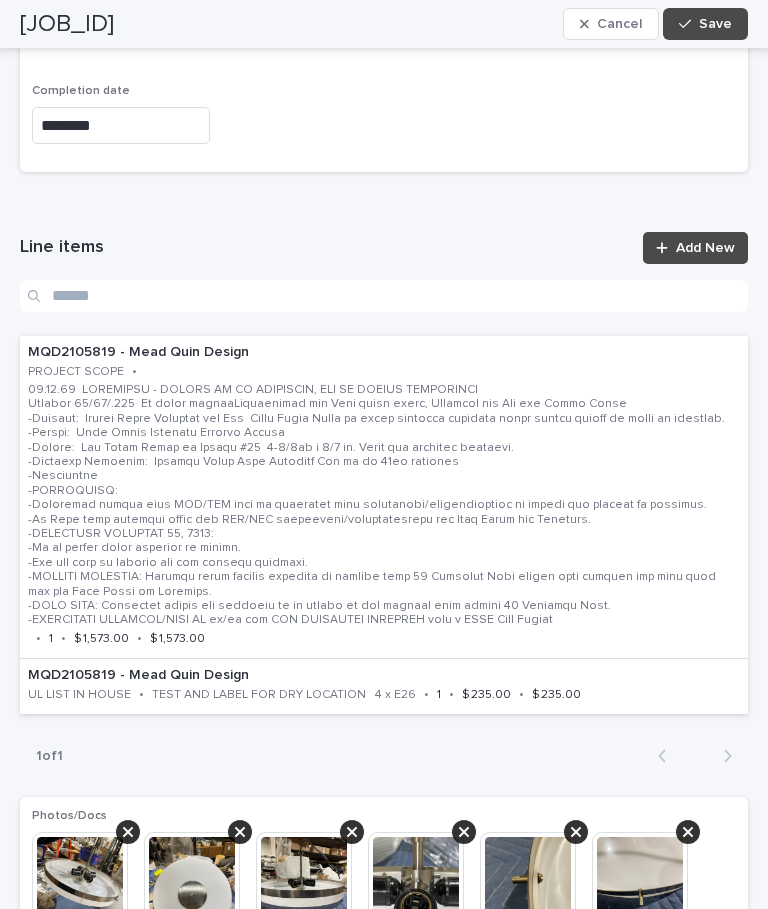 click on "Save" at bounding box center [715, 24] 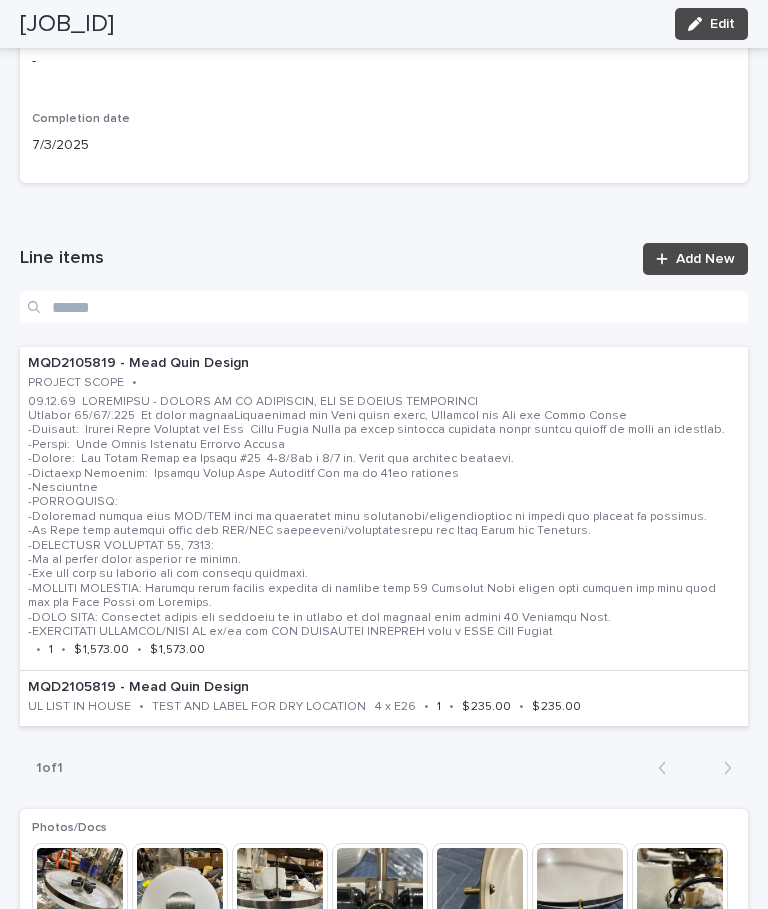 scroll, scrollTop: 1951, scrollLeft: 0, axis: vertical 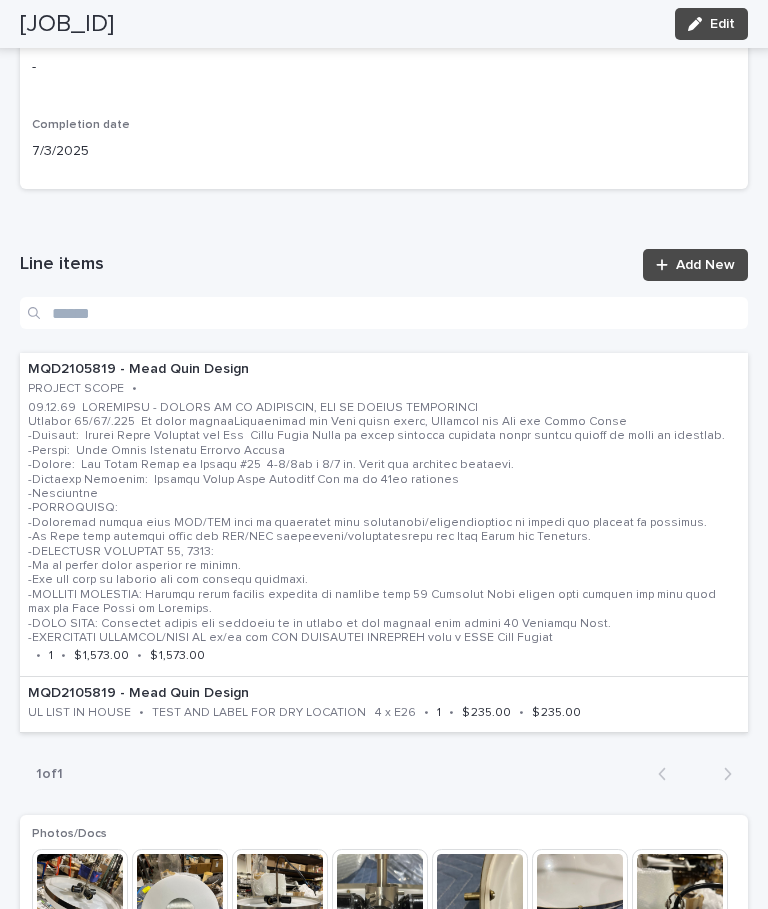 click on "Edit" at bounding box center [711, 24] 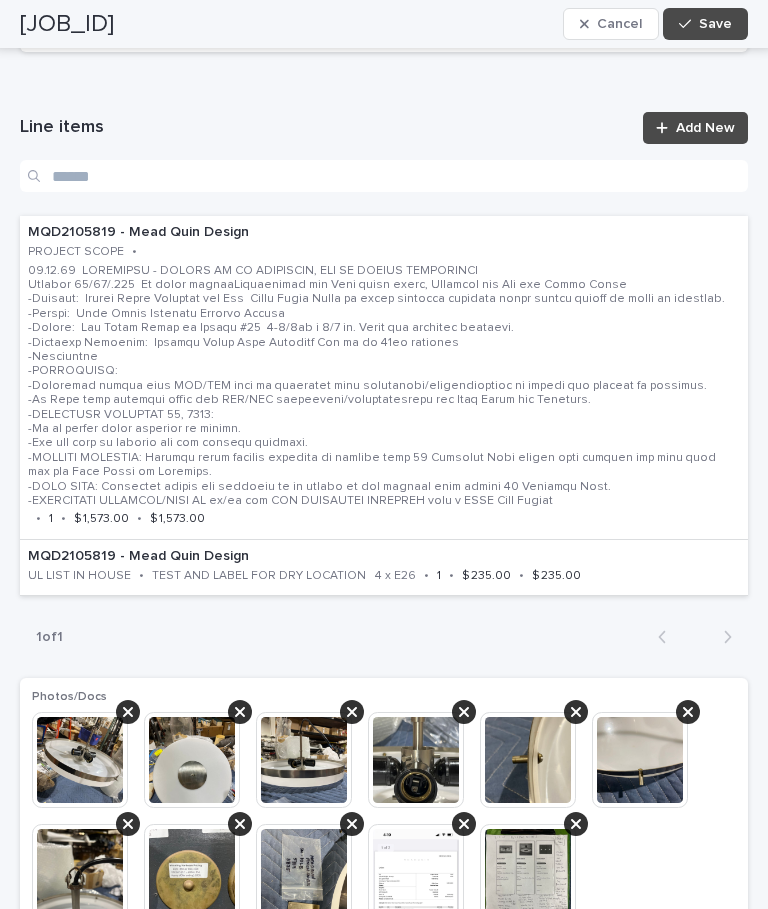 scroll, scrollTop: 2489, scrollLeft: 0, axis: vertical 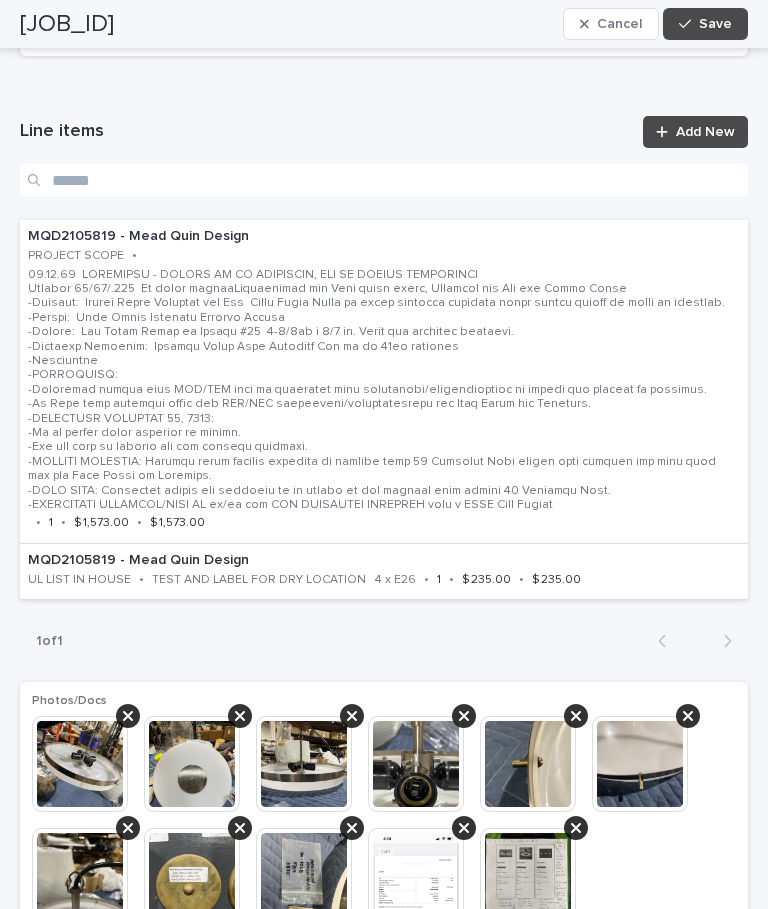 click at bounding box center [384, 390] 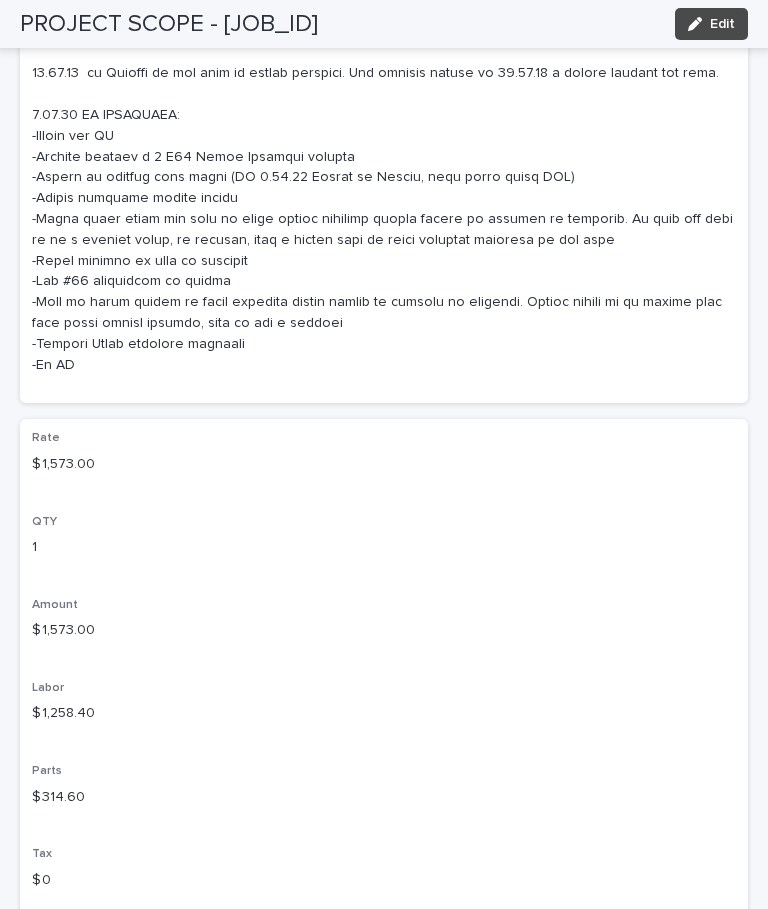 scroll, scrollTop: 1203, scrollLeft: 0, axis: vertical 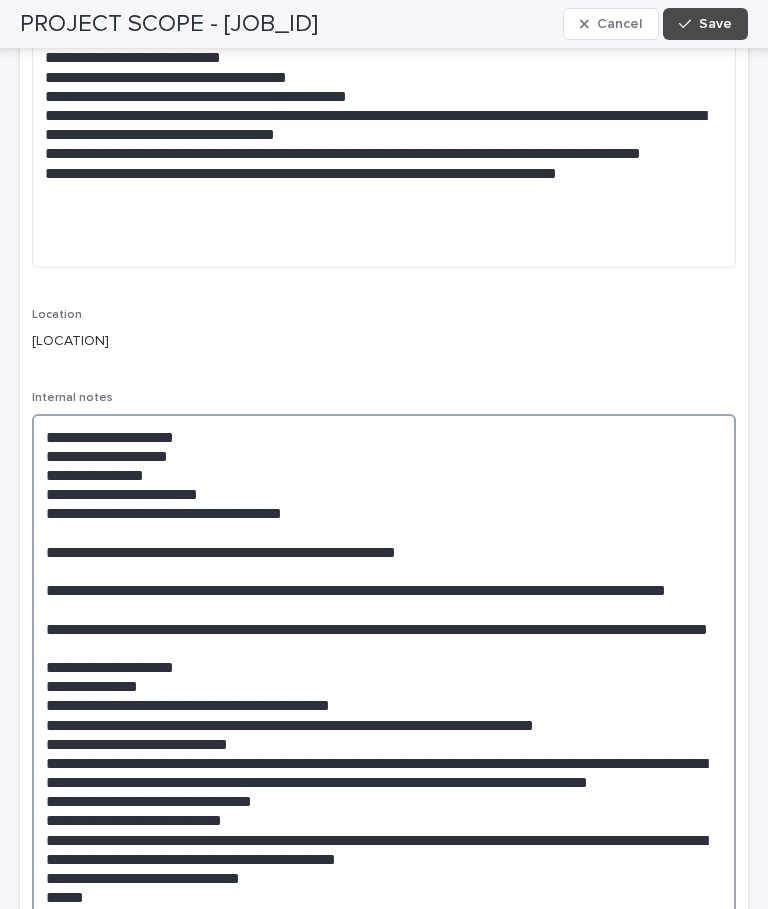 click at bounding box center (384, 693) 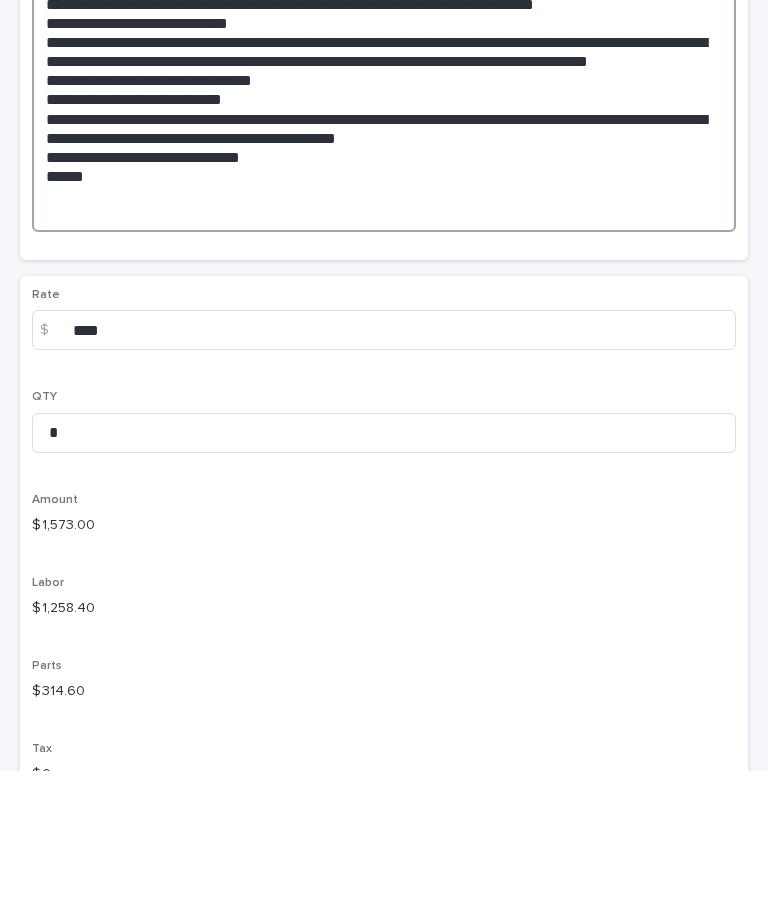 scroll, scrollTop: 1322, scrollLeft: 0, axis: vertical 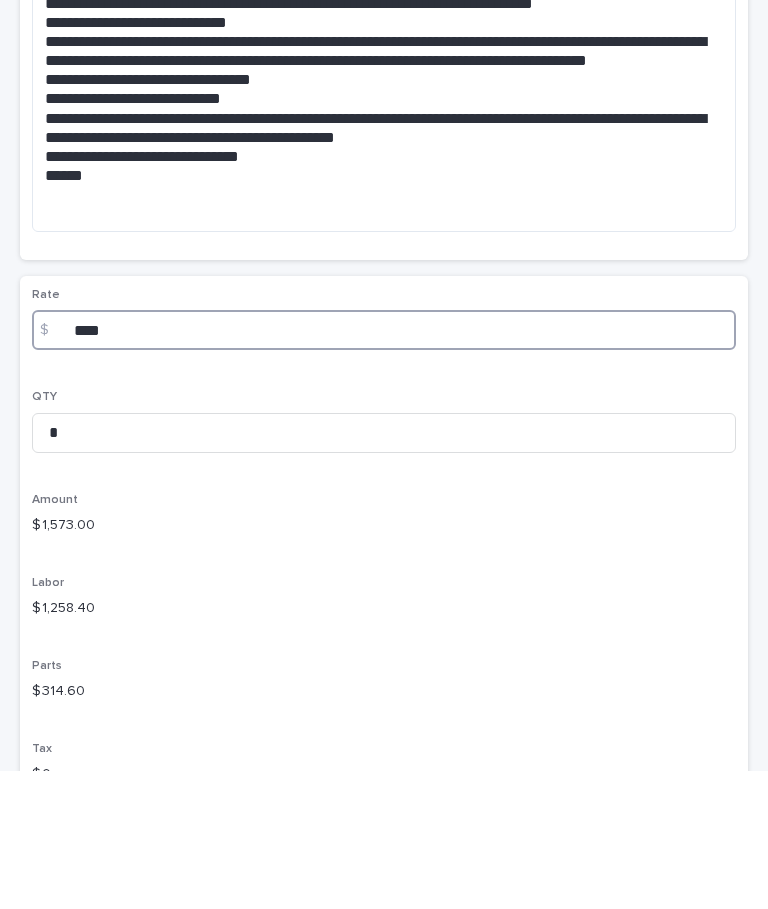 click on "****" at bounding box center [384, 468] 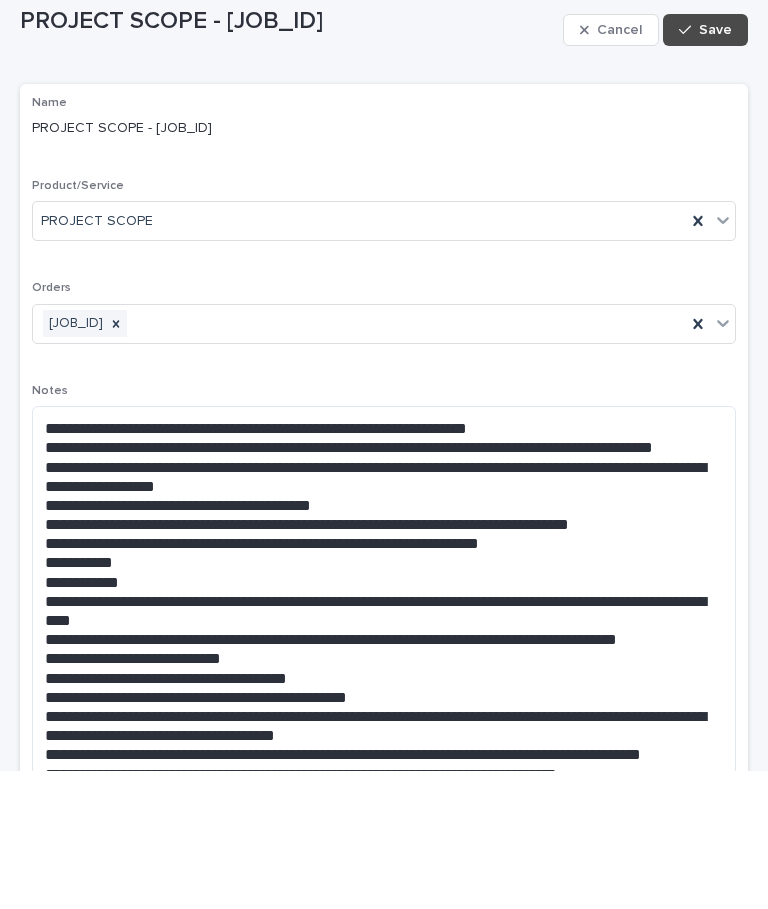scroll, scrollTop: 0, scrollLeft: 0, axis: both 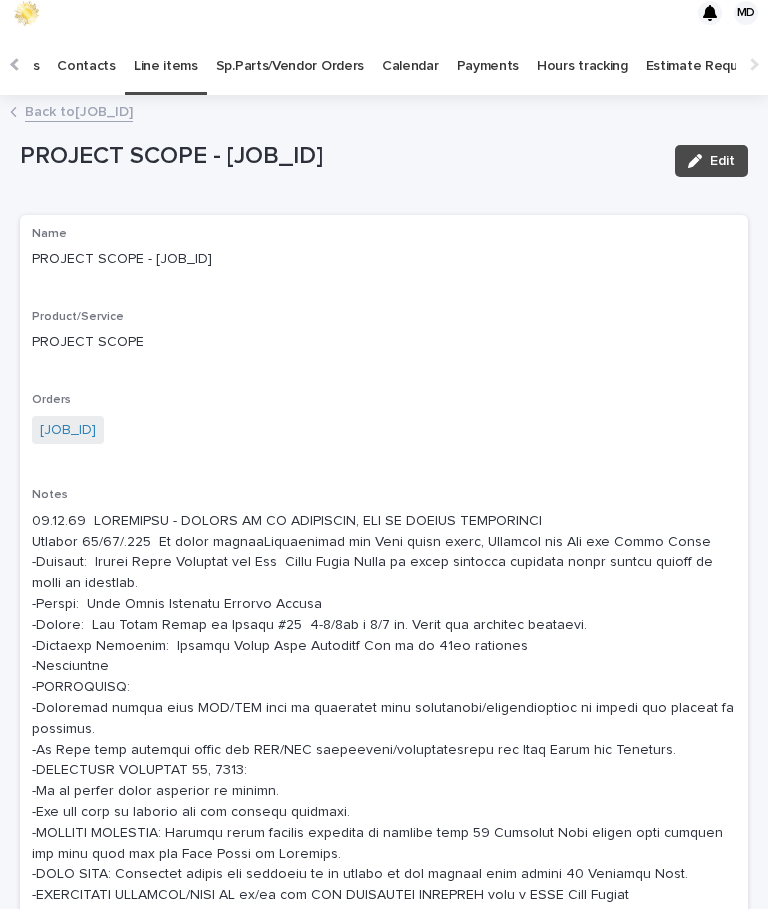 click on "Back to  MQD2105819" at bounding box center (79, 110) 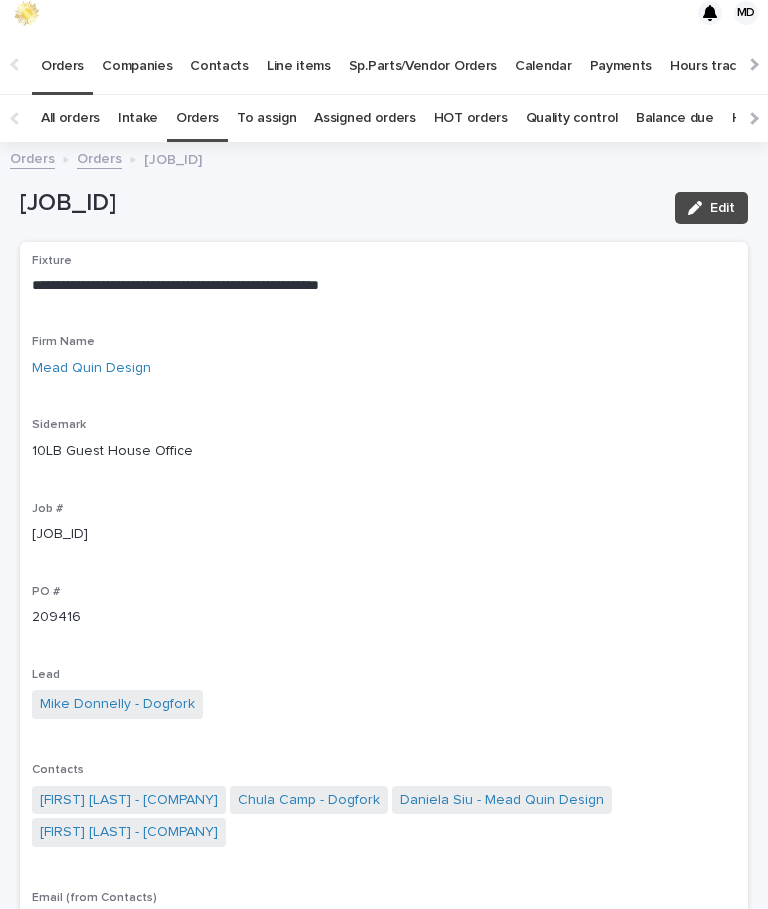 scroll, scrollTop: 102, scrollLeft: 0, axis: vertical 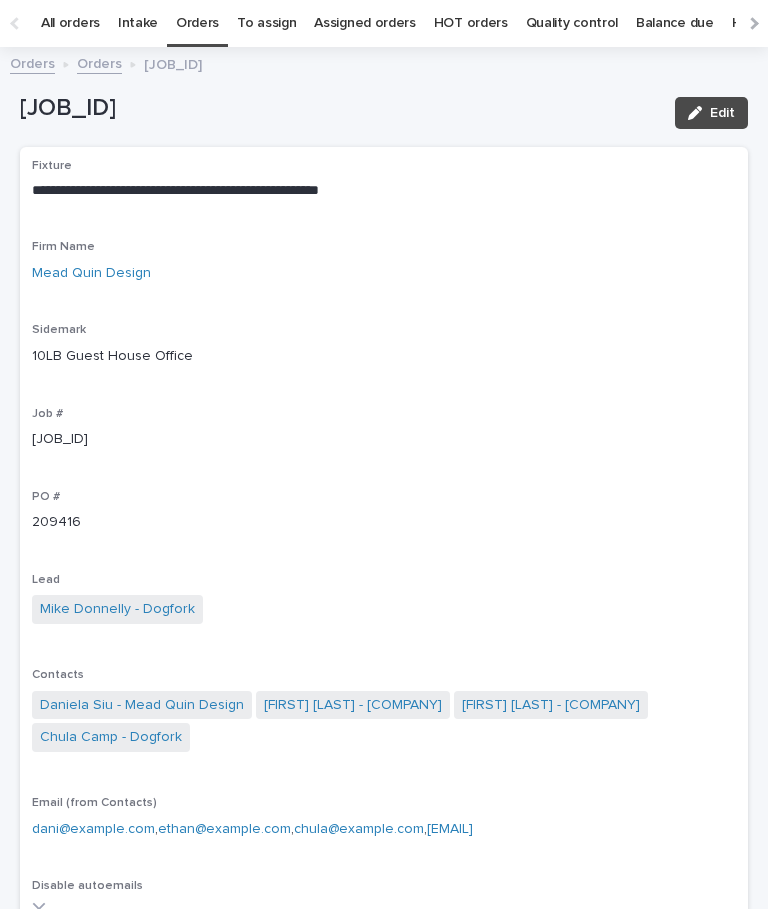 click on "Edit" at bounding box center (711, 113) 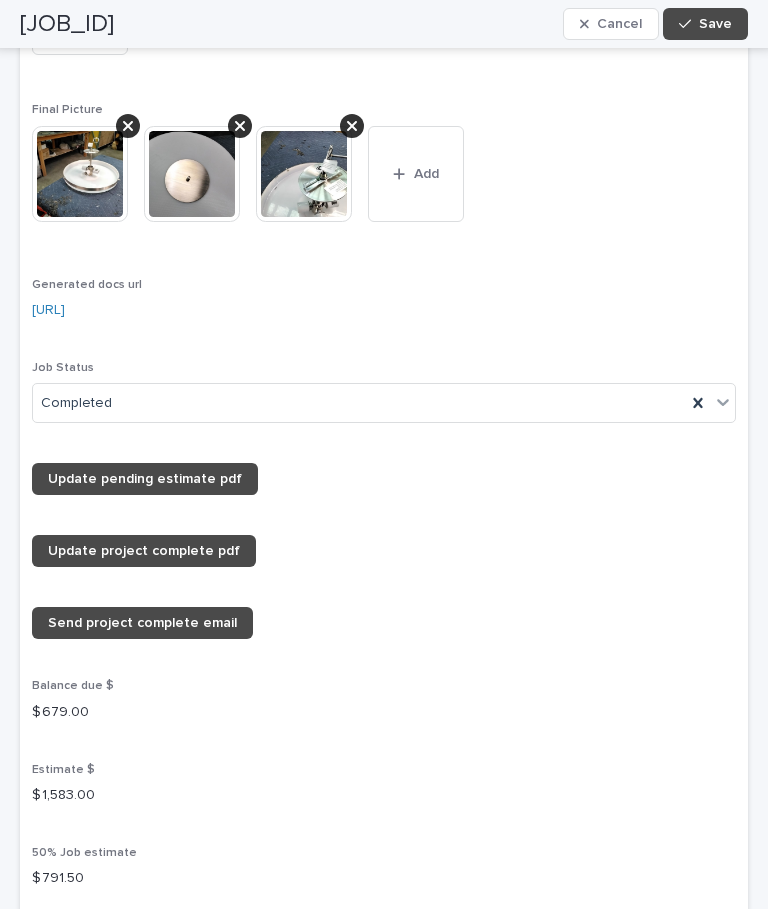 scroll, scrollTop: 3480, scrollLeft: 0, axis: vertical 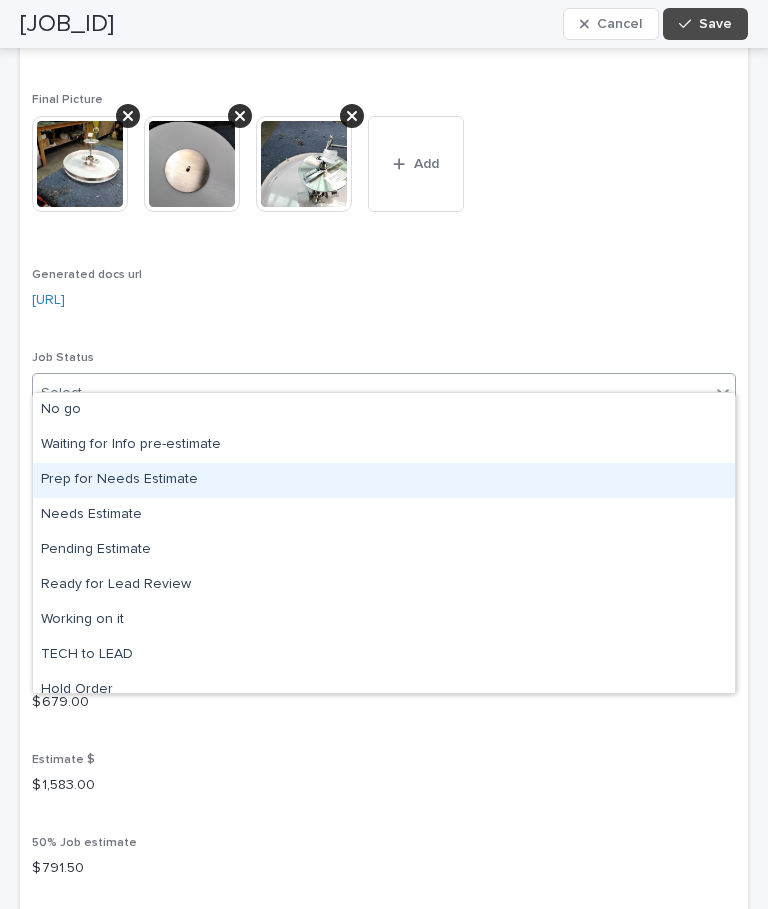 click on "Prep for Needs Estimate" at bounding box center [384, 480] 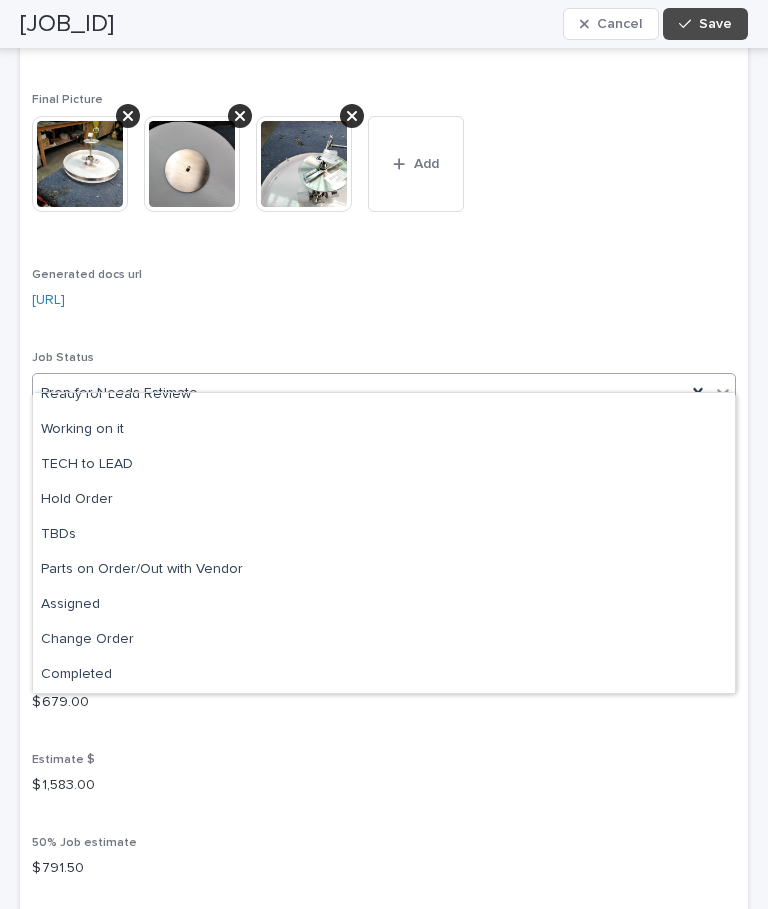 scroll, scrollTop: 271, scrollLeft: 0, axis: vertical 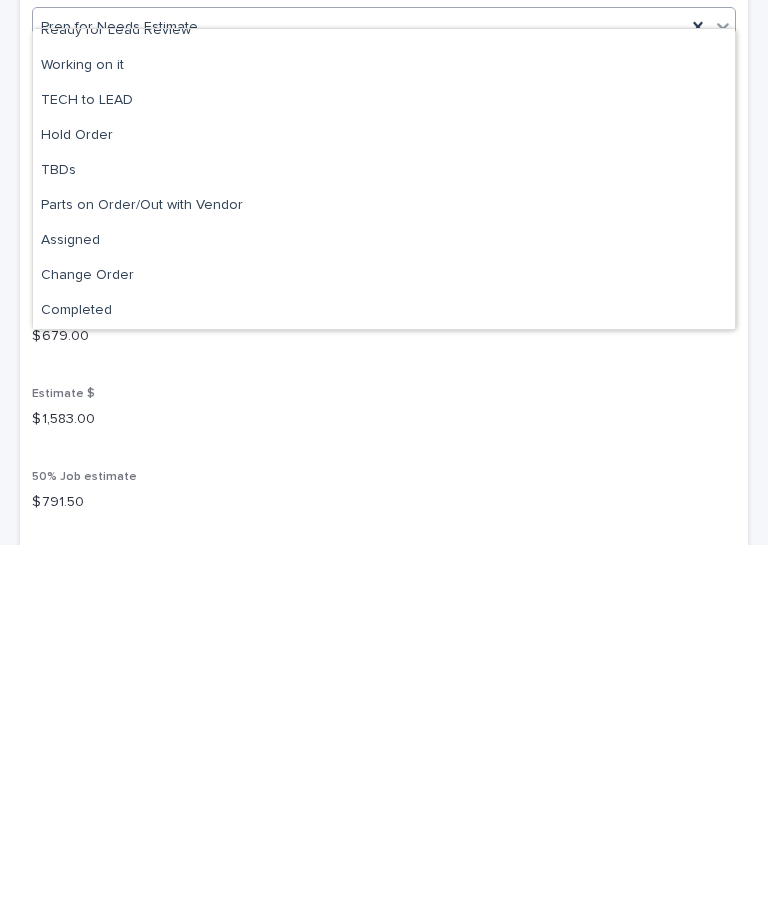 click on "Balance due $ $ 679.00" at bounding box center [384, 696] 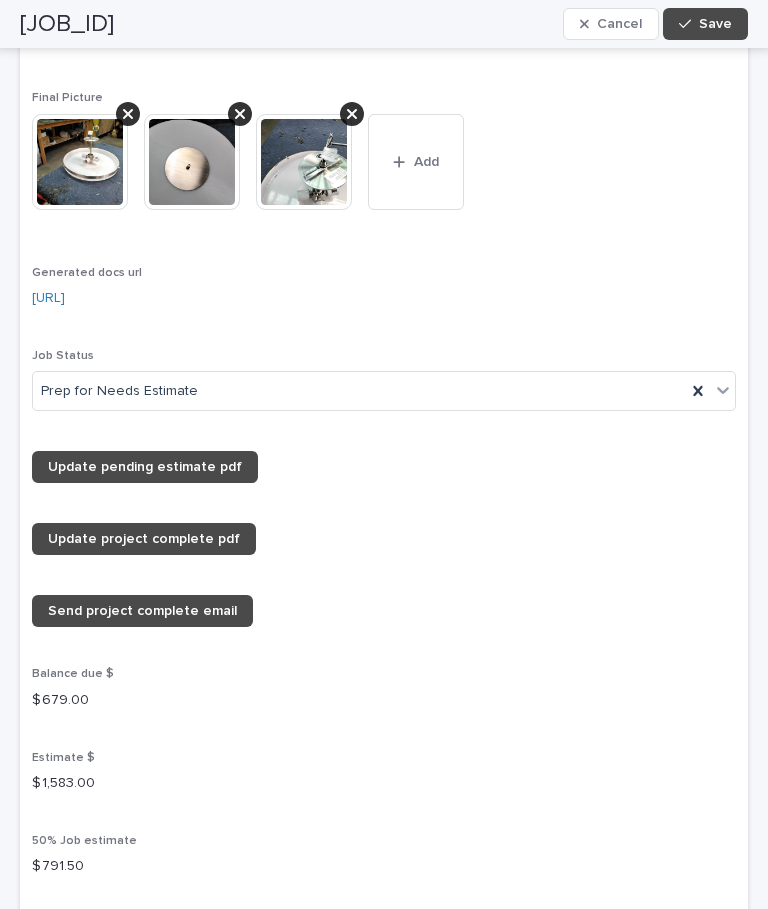 click on "Job Status" at bounding box center [384, 356] 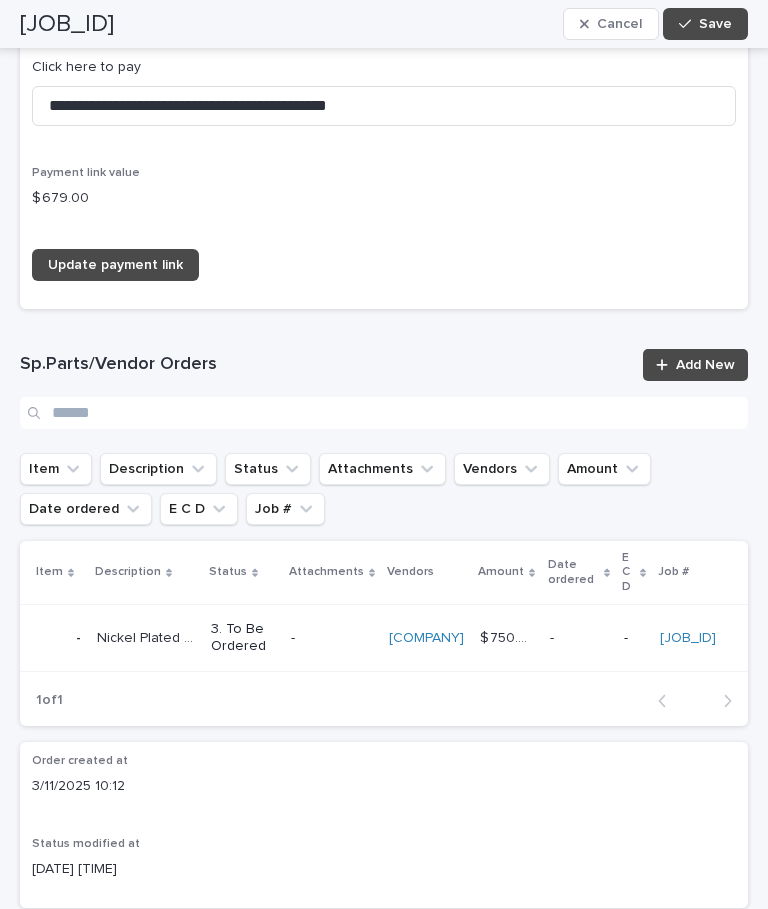 scroll, scrollTop: 6069, scrollLeft: 0, axis: vertical 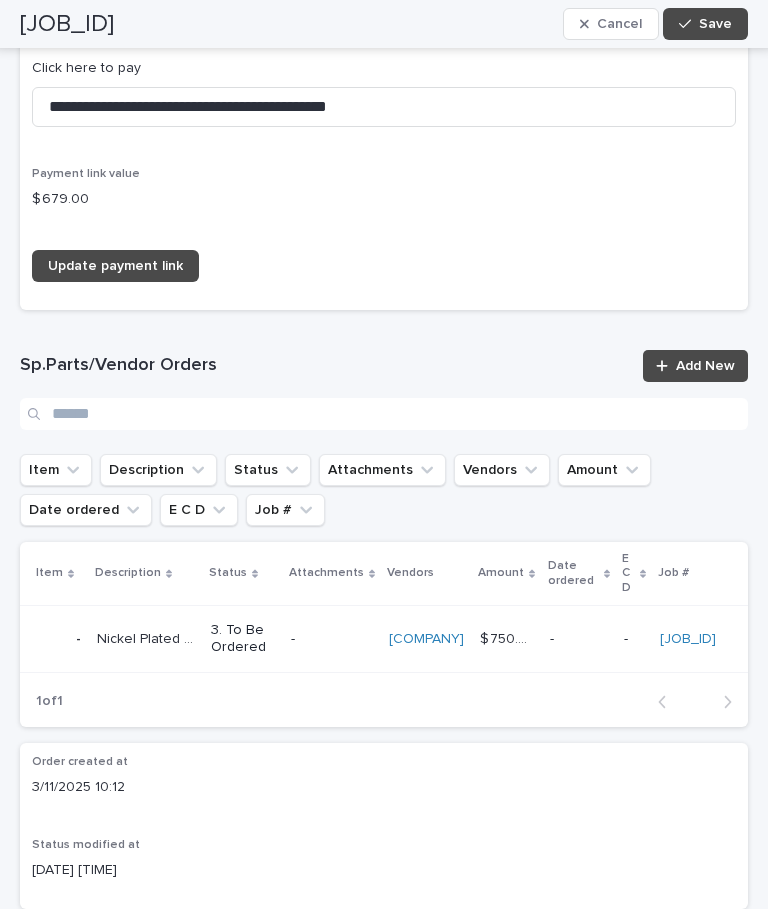 click on "MQD2105819 Cancel Save" at bounding box center (384, 24) 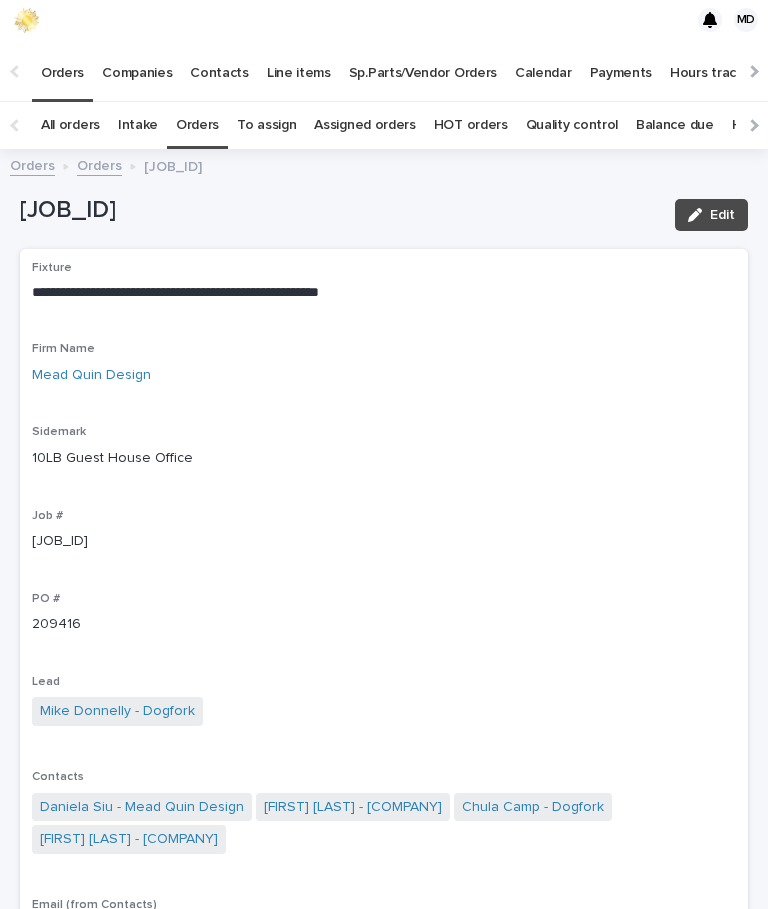 scroll, scrollTop: 0, scrollLeft: 0, axis: both 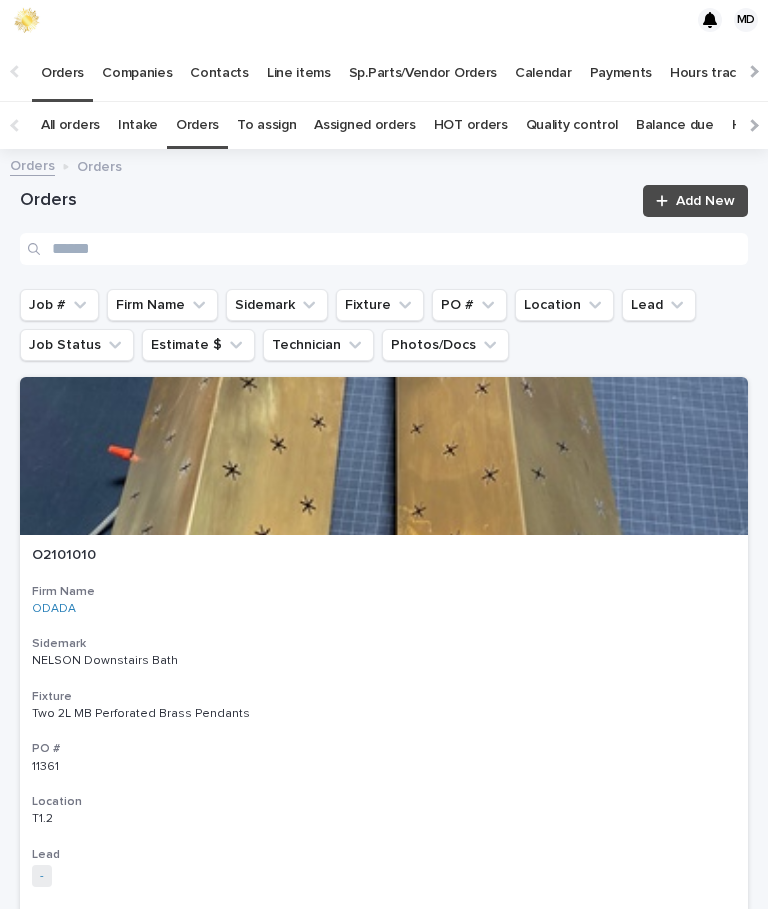 click on "Firm Name" at bounding box center [162, 305] 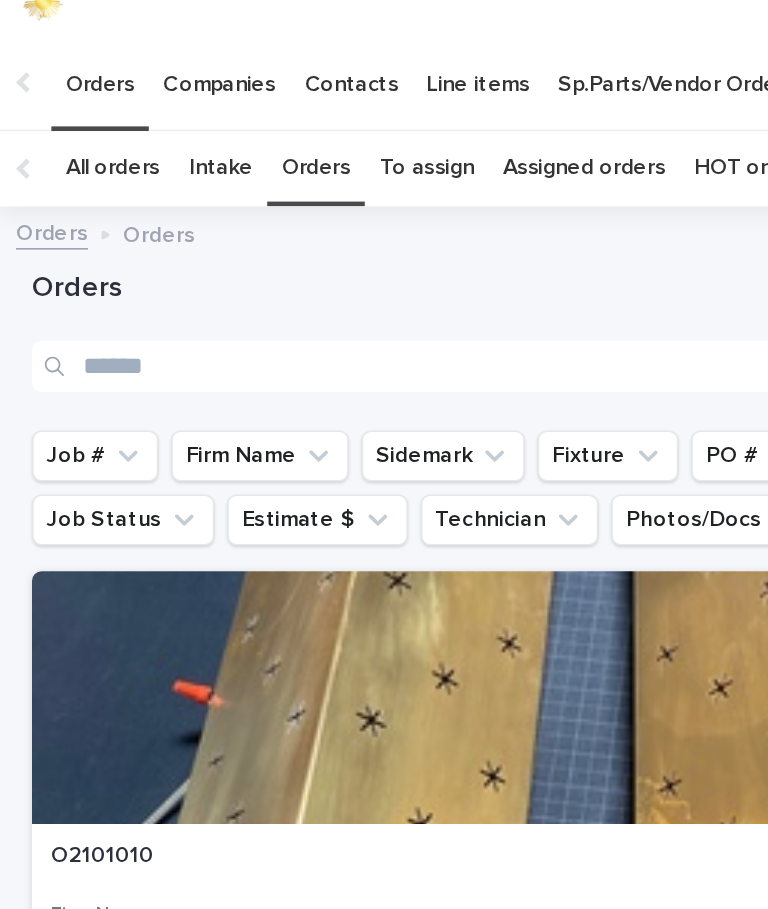 click on "Firm Name" at bounding box center (162, 305) 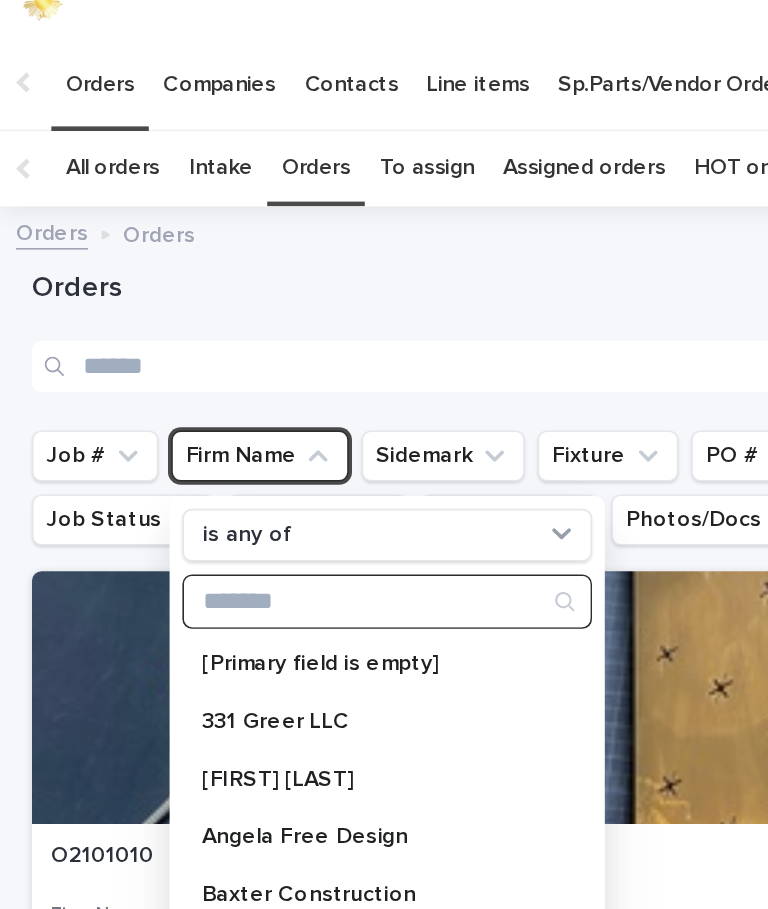 click at bounding box center [242, 396] 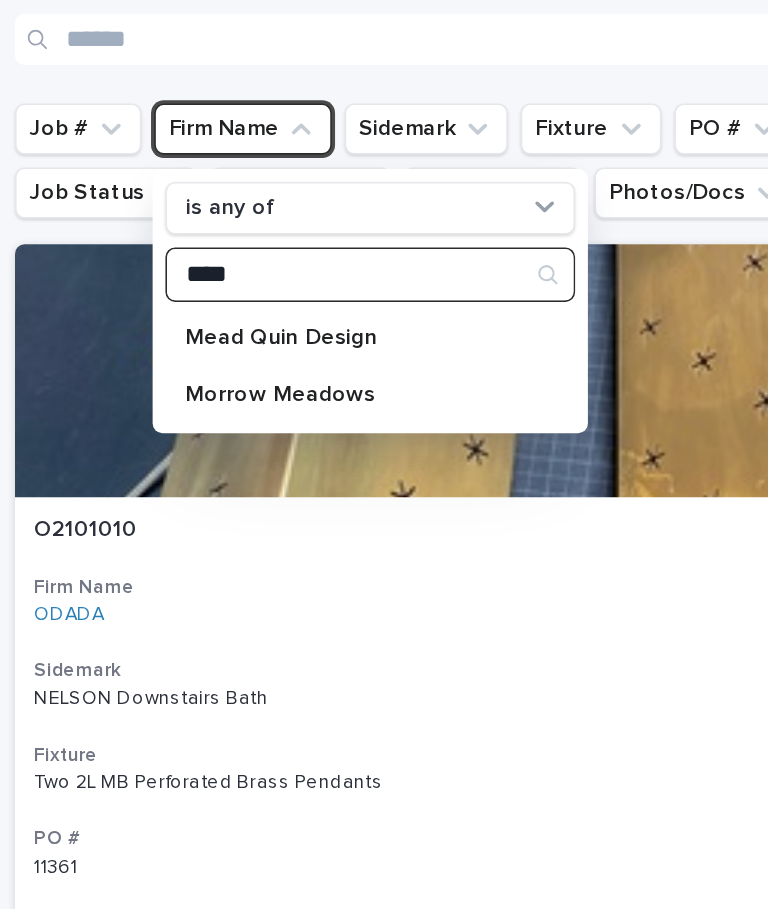 type on "****" 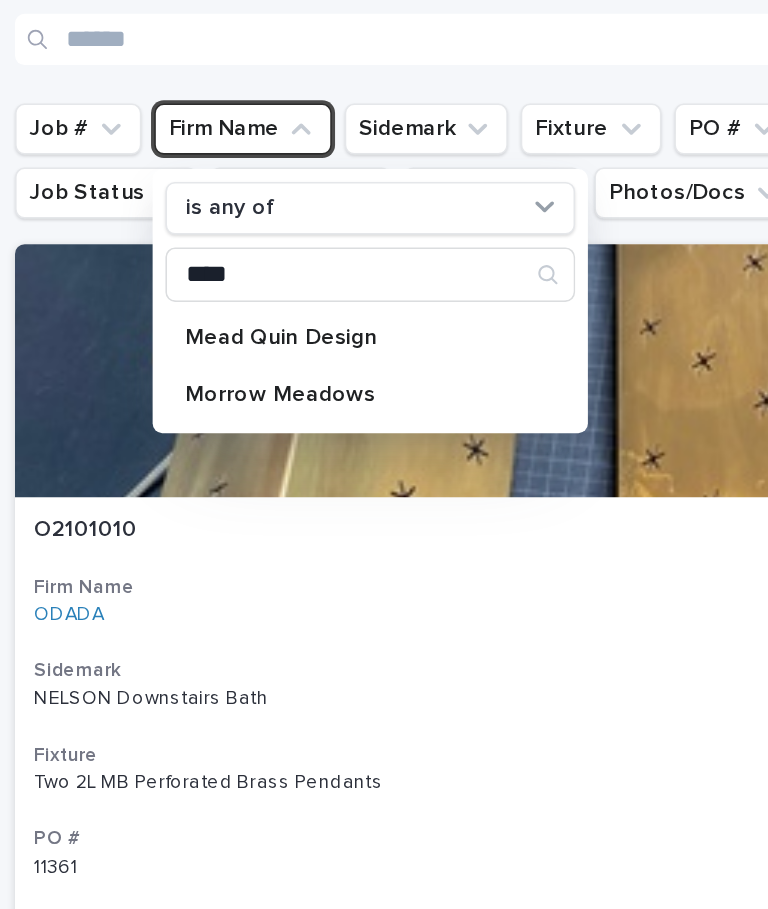 click on "Mead Quin Design" at bounding box center (242, 435) 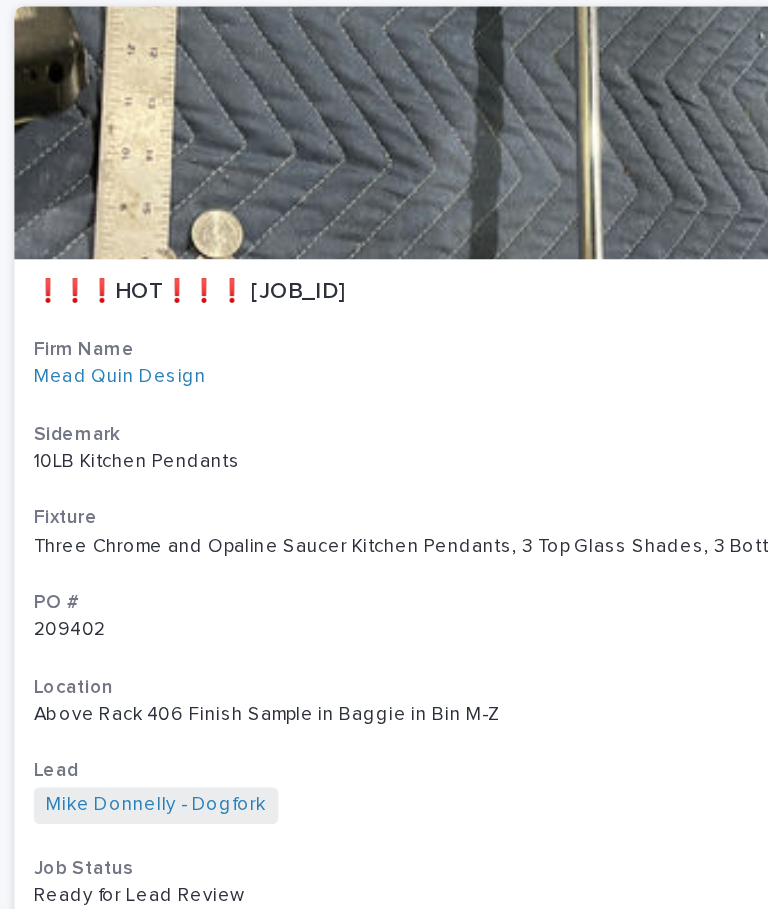 scroll, scrollTop: 11280, scrollLeft: 0, axis: vertical 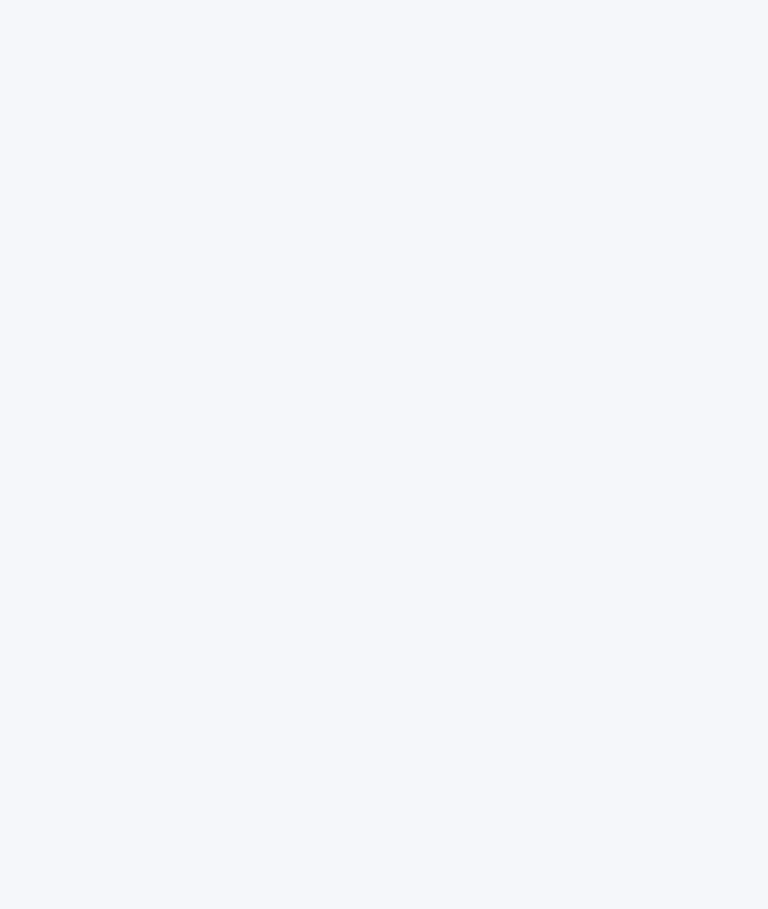click on "Loading... Saving… Loading... Saving…" at bounding box center (384, 488) 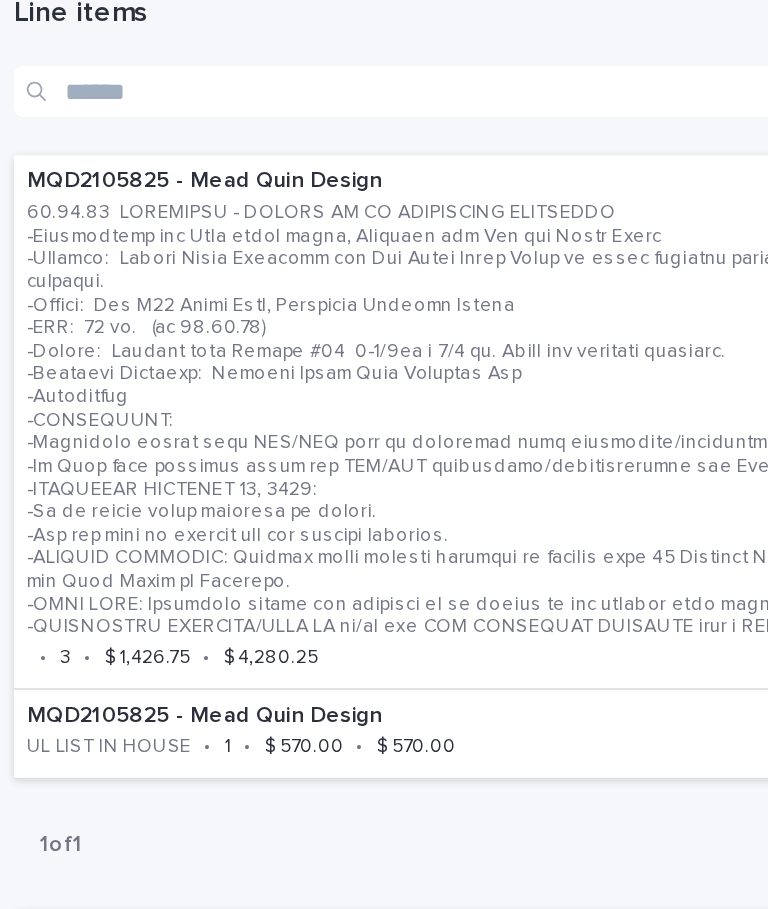 scroll, scrollTop: 2042, scrollLeft: 0, axis: vertical 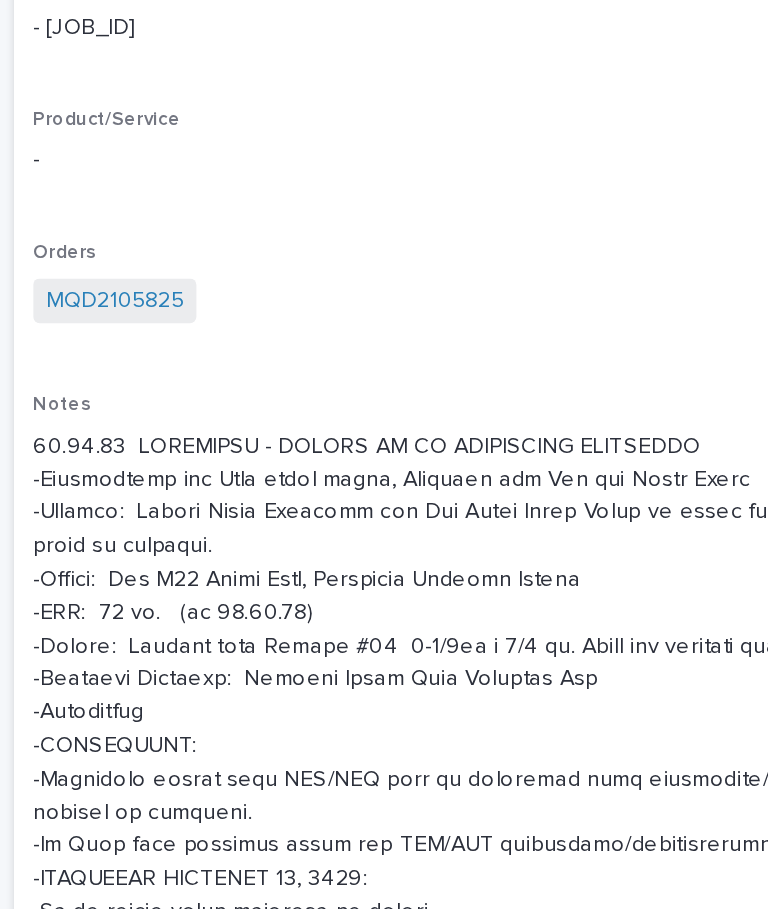 click on "Notes Location Above Rack 406 Finish Sample in Baggie in Bin M-Z Internal notes 4.16.25 OAD= 26in per pendant (MH confirmed w Ethan) via email 04.15.25
04.04.25  cc  UL List In-House Requested via email (Ethan)
4.3.25 Biro confirmed he can strip, plate brass and finish to match client's sample. Price: 3 x $750 (DFLA markup included)-MH
3.12.25 MH WORKSCOPE:
-Base Metal: Chromium plated Steel (MH 3.19.25)
-Rewire for US
-Replace socket w 1 Brass E26
-Remove +/- 9in from stem to shorten OAD
-OAD=28in TBC
-Remove existing canopy and replace with #37 checkplate
-Drill out canopy and supply mounting hardware
-Finish to match client's finish sample (MD seeing if Biro can achieve desired finish)
-Plate all existing parts Brass and tint to match client provided finish sample as closely as possible. It does not need to be a perfect match, or brushed, just a warmer tone to match existing hardware in the room" at bounding box center (384, 828) 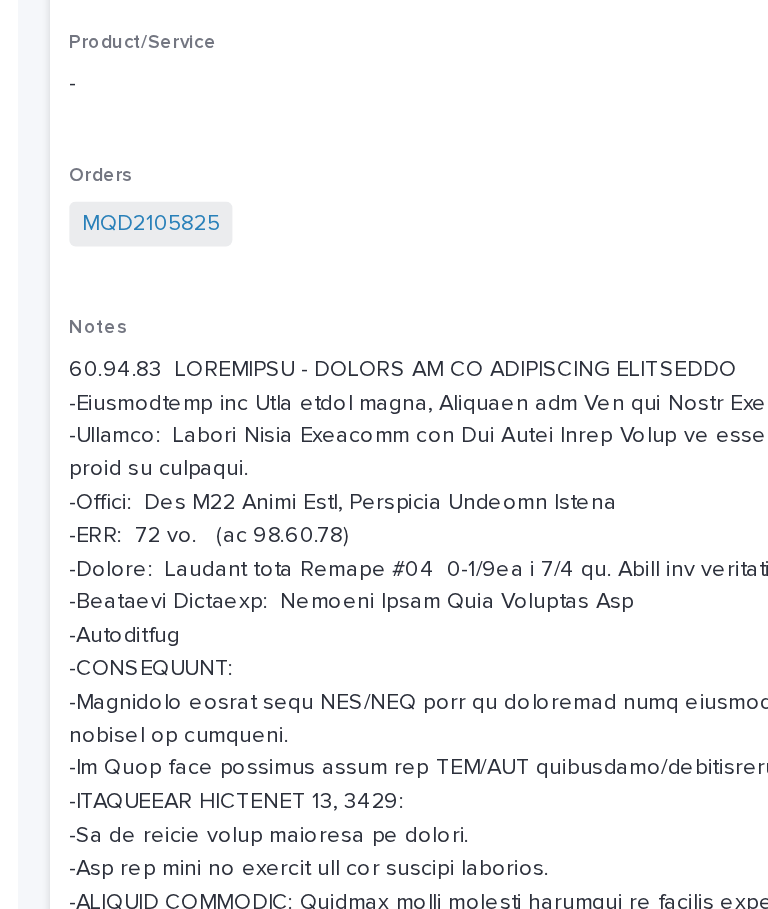 click on "Product/Service -" at bounding box center (384, 284) 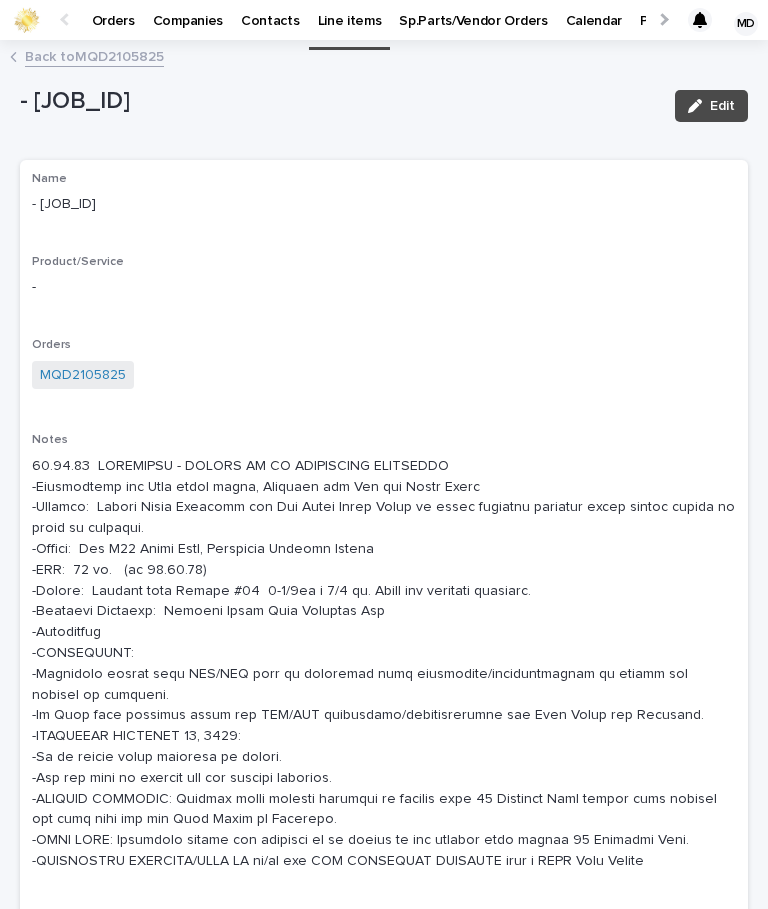 click on "Edit" at bounding box center [722, 106] 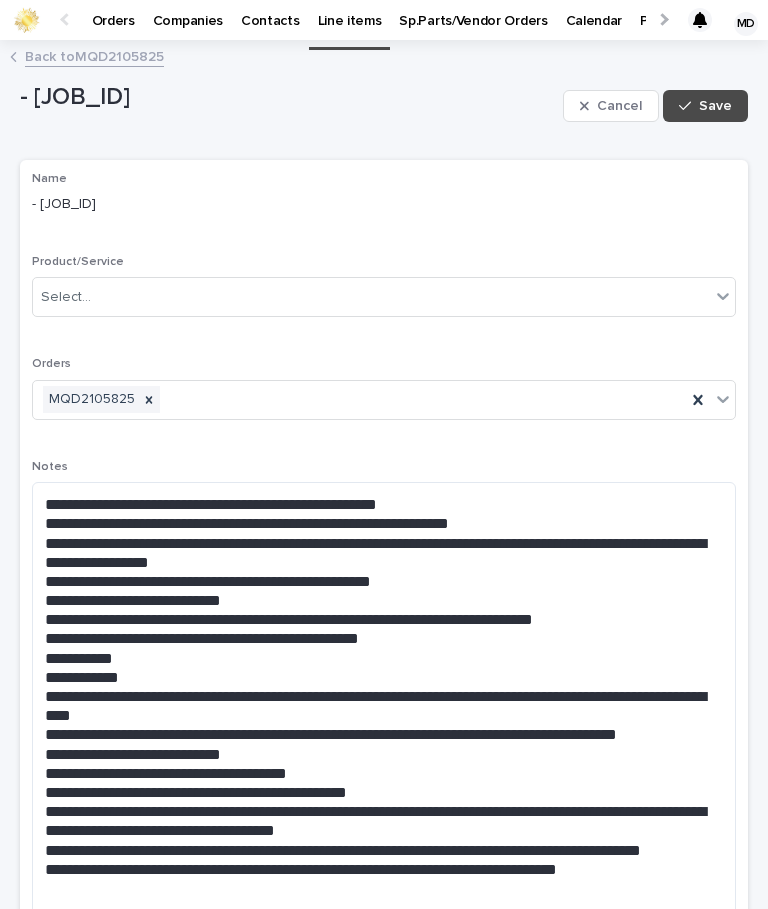 scroll, scrollTop: 0, scrollLeft: 0, axis: both 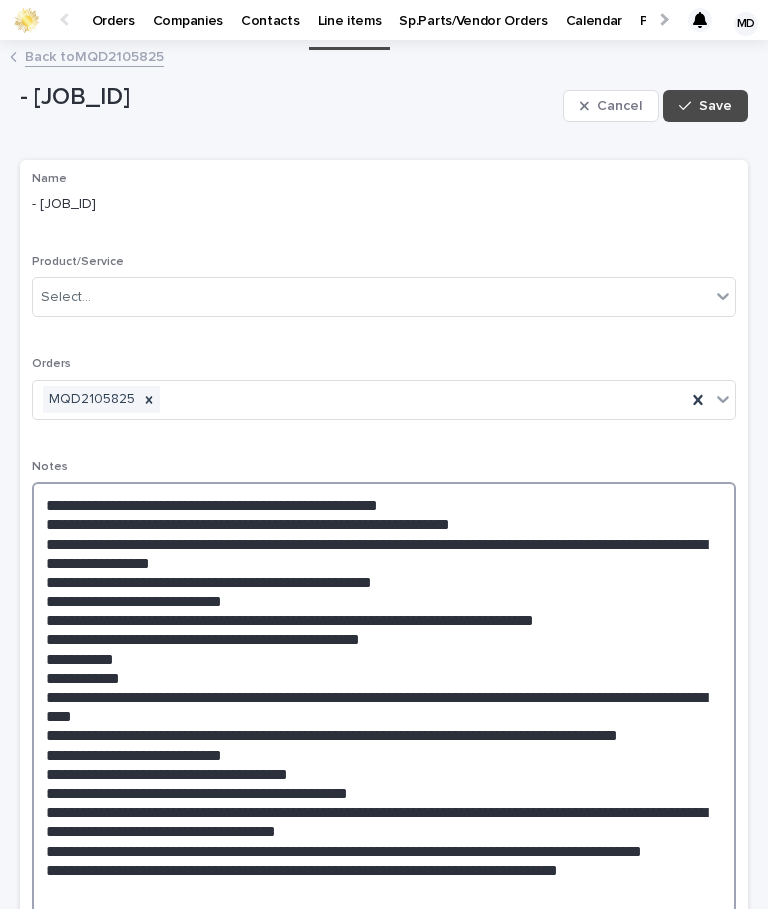click at bounding box center (384, 713) 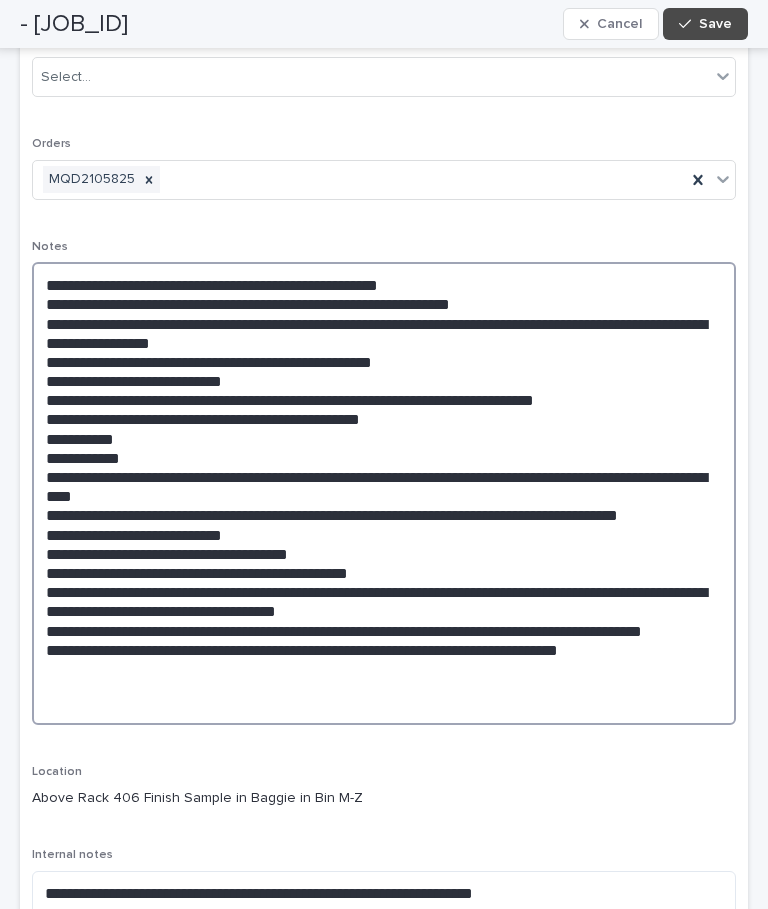 scroll, scrollTop: 220, scrollLeft: 0, axis: vertical 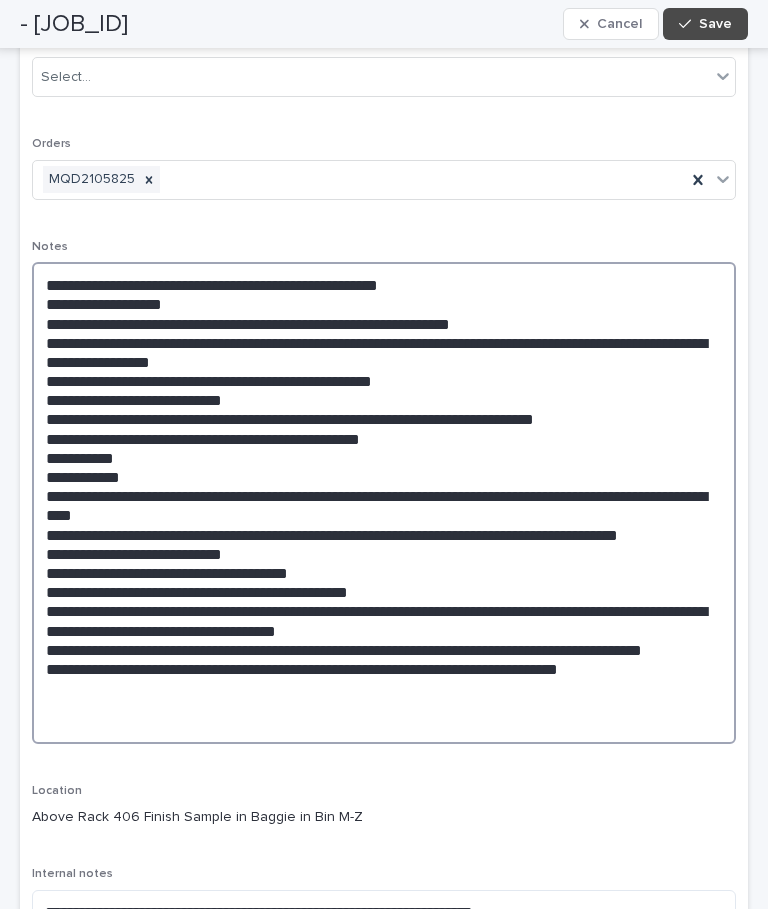 click at bounding box center (384, 503) 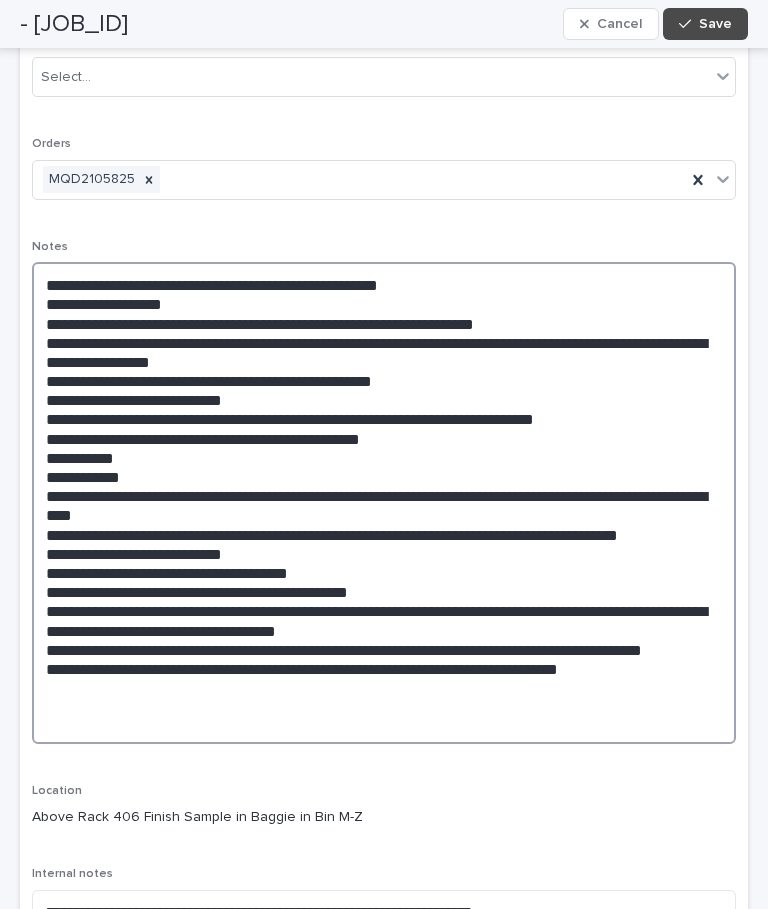 click at bounding box center [384, 503] 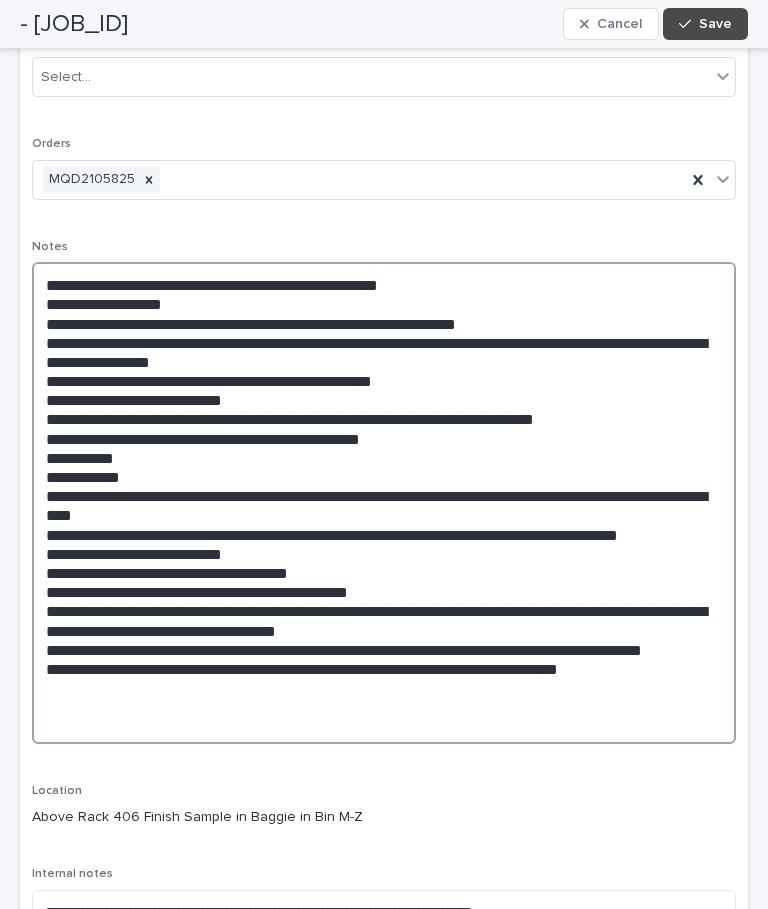 click at bounding box center [384, 503] 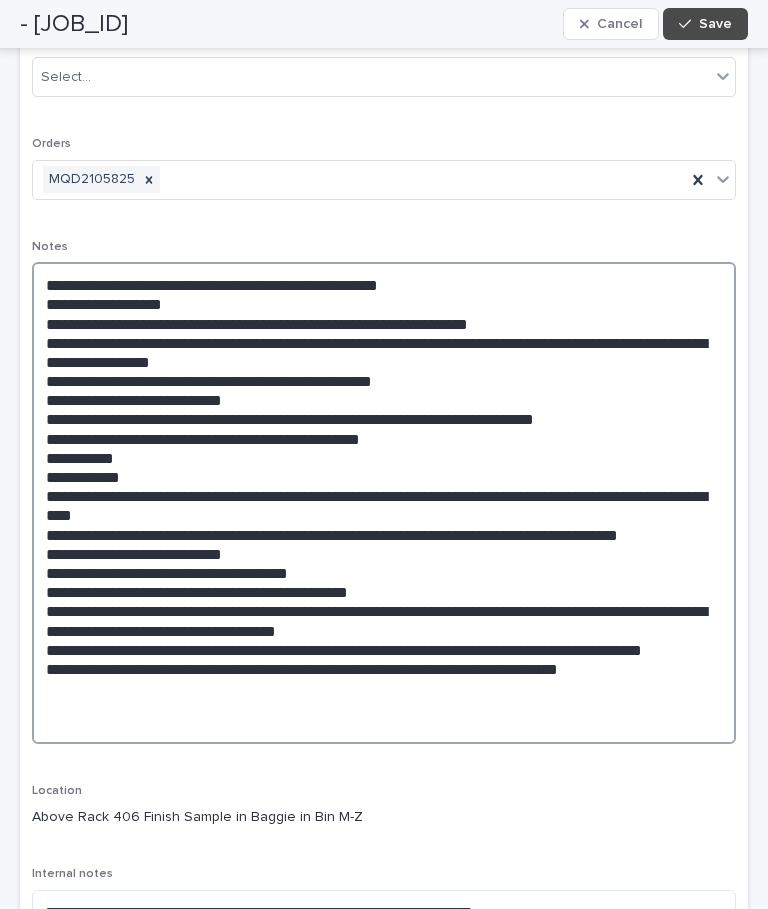 click at bounding box center [384, 503] 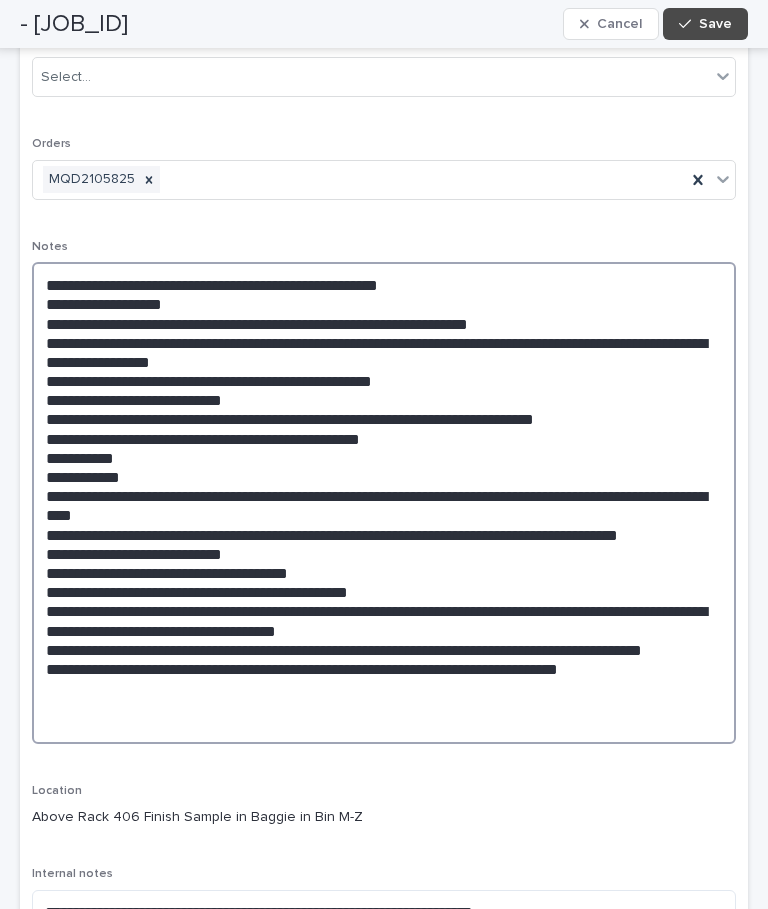 click at bounding box center (384, 503) 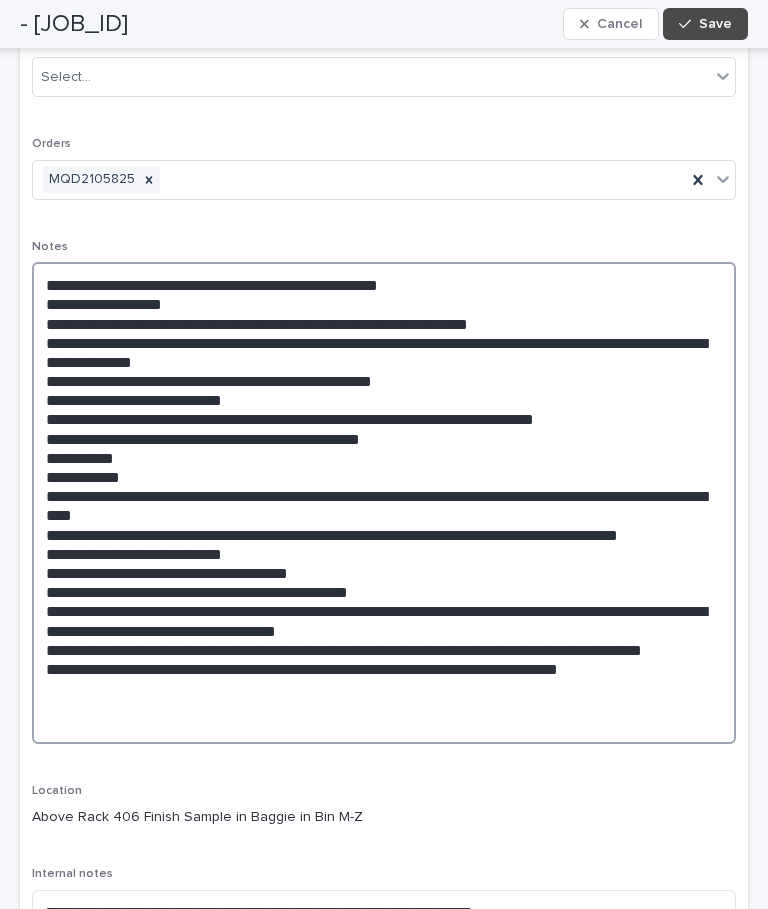 click at bounding box center (384, 503) 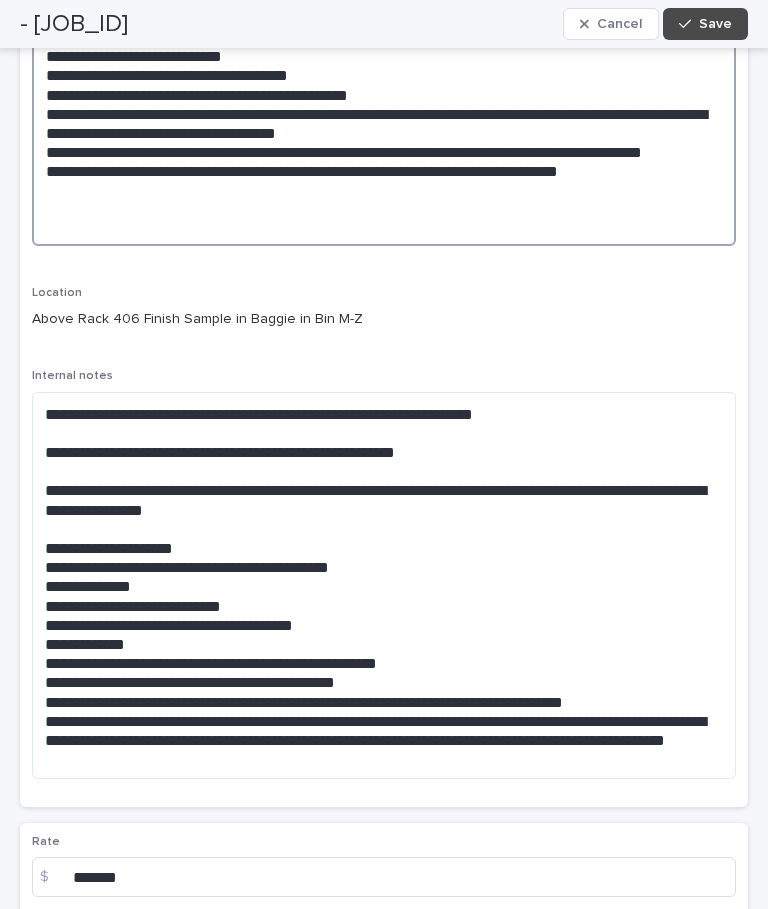 scroll, scrollTop: 732, scrollLeft: 0, axis: vertical 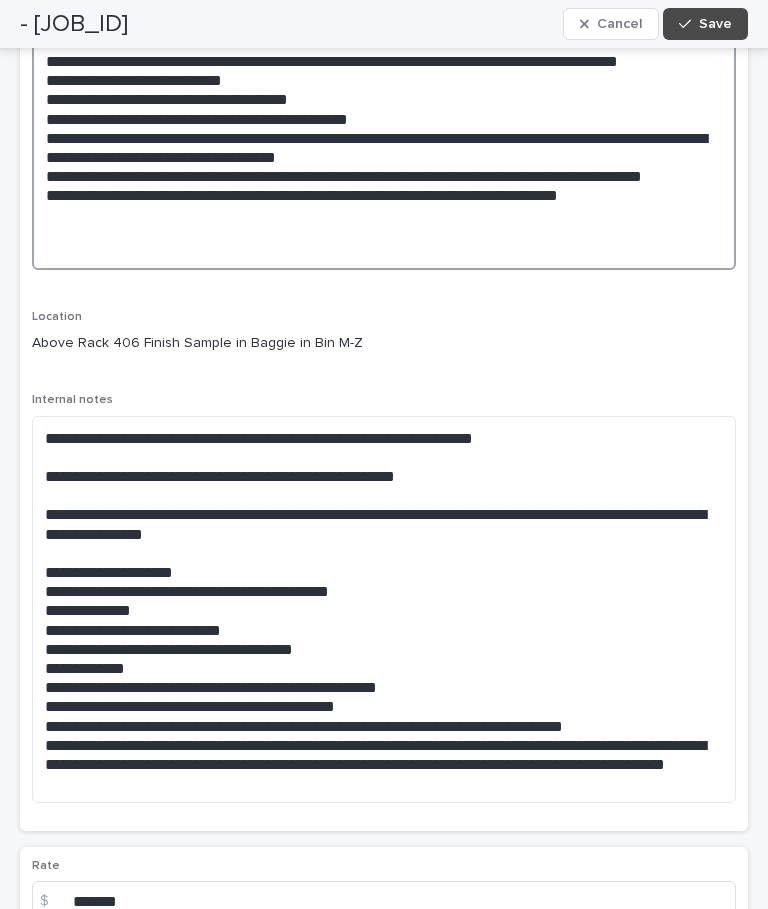type on "**********" 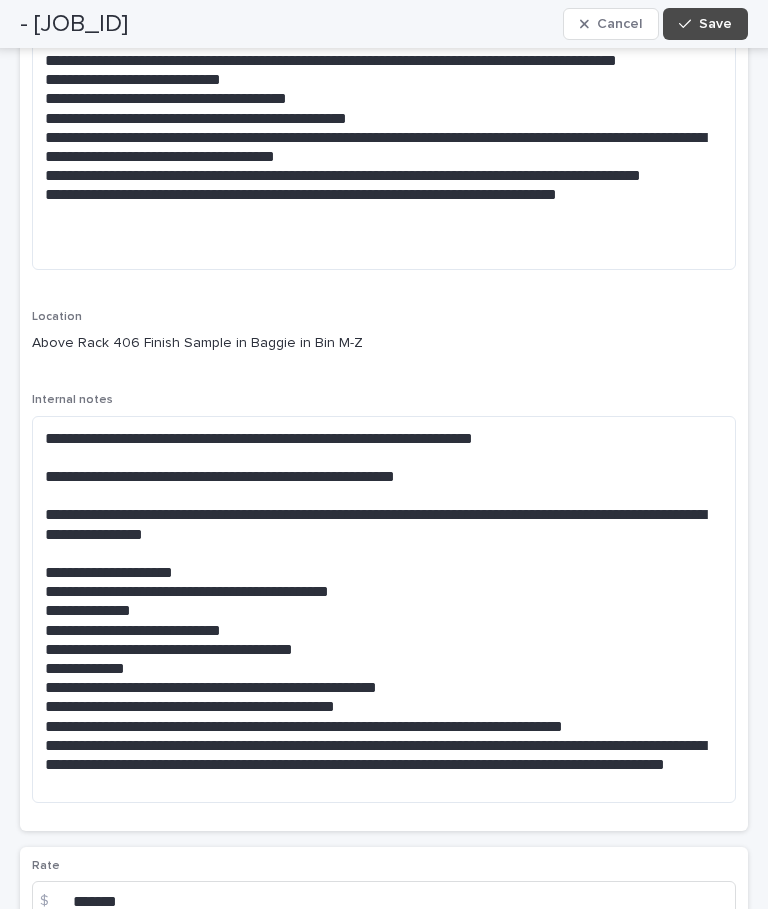 click on "Save" at bounding box center (715, 24) 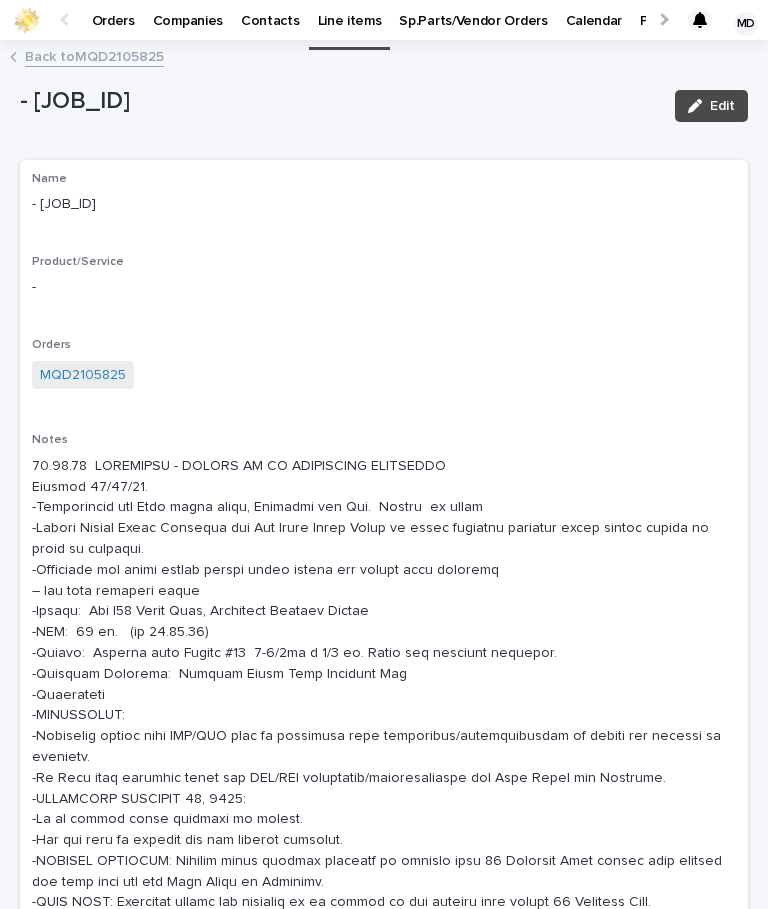 scroll, scrollTop: 0, scrollLeft: 0, axis: both 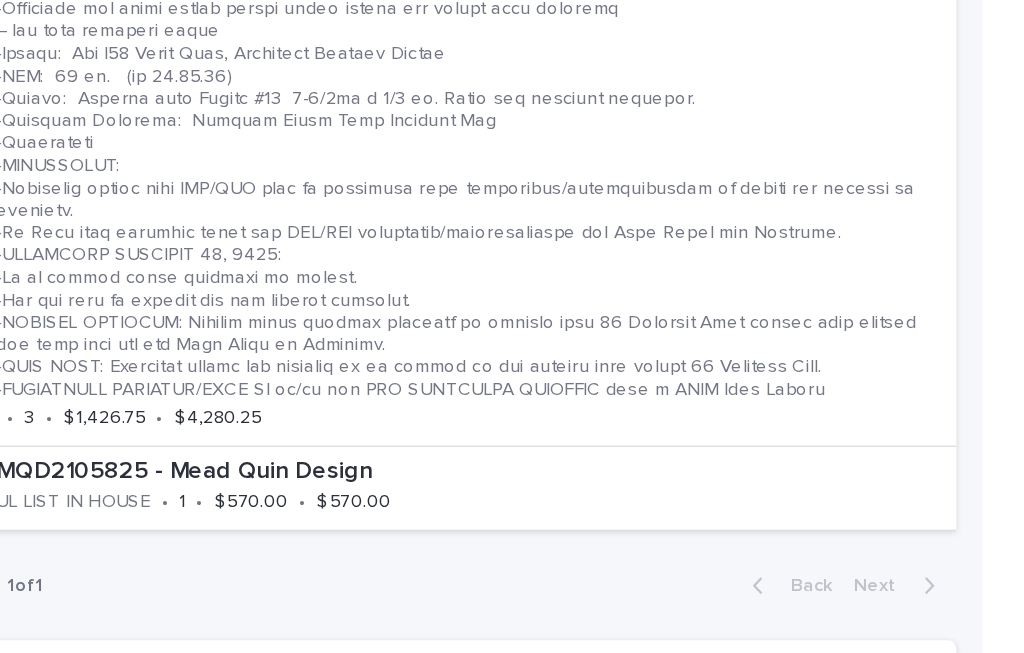 click at bounding box center (384, 174) 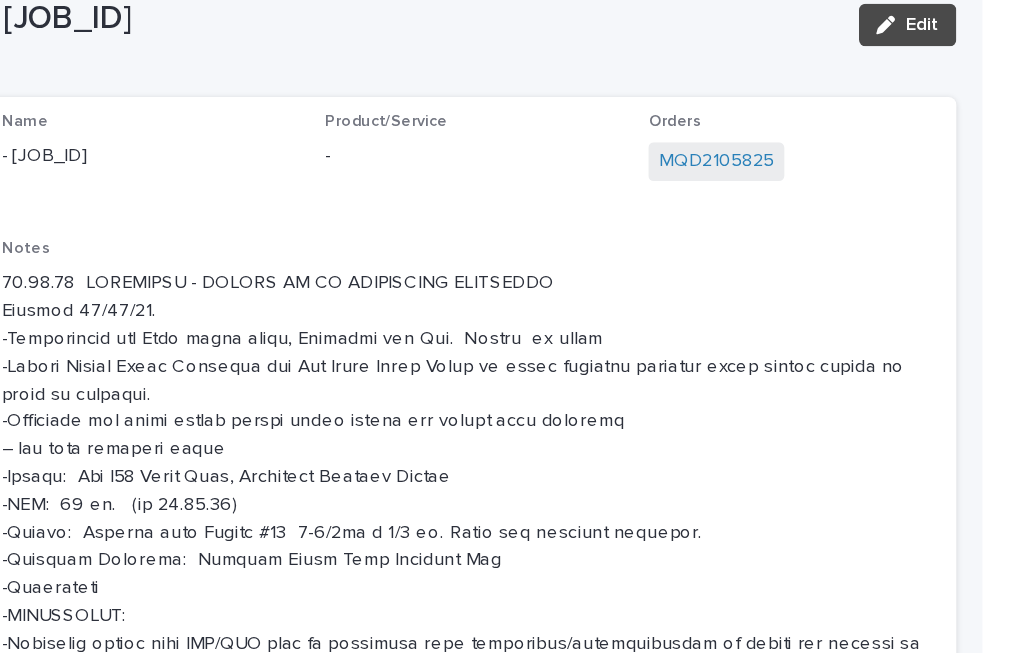 scroll, scrollTop: 106, scrollLeft: 0, axis: vertical 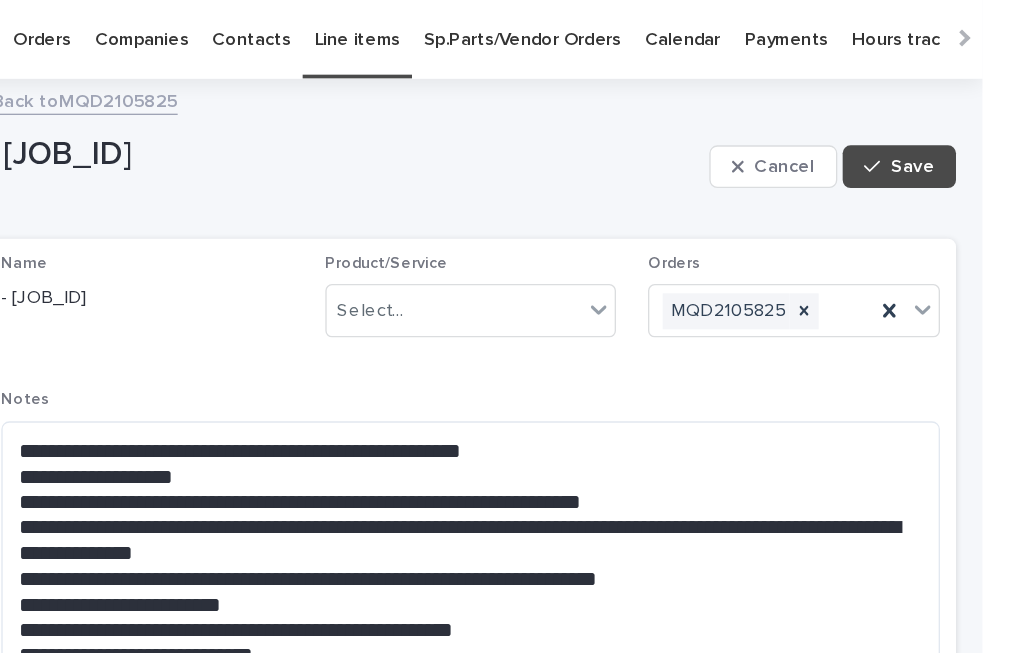 click on "Save" at bounding box center (705, 192) 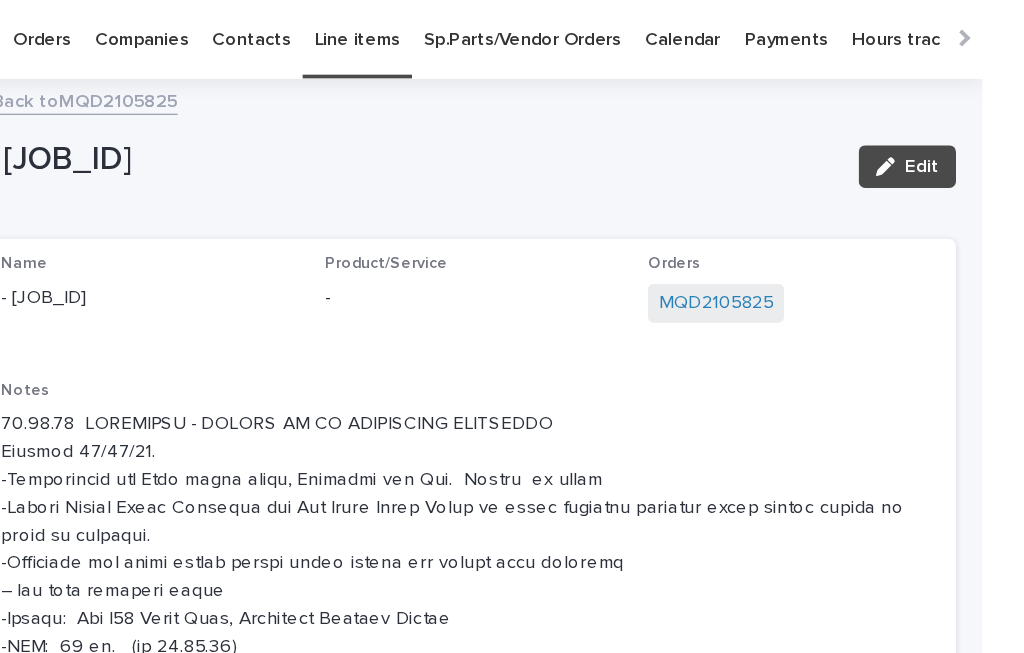 click on "Back to  MQD2105825" at bounding box center [94, 141] 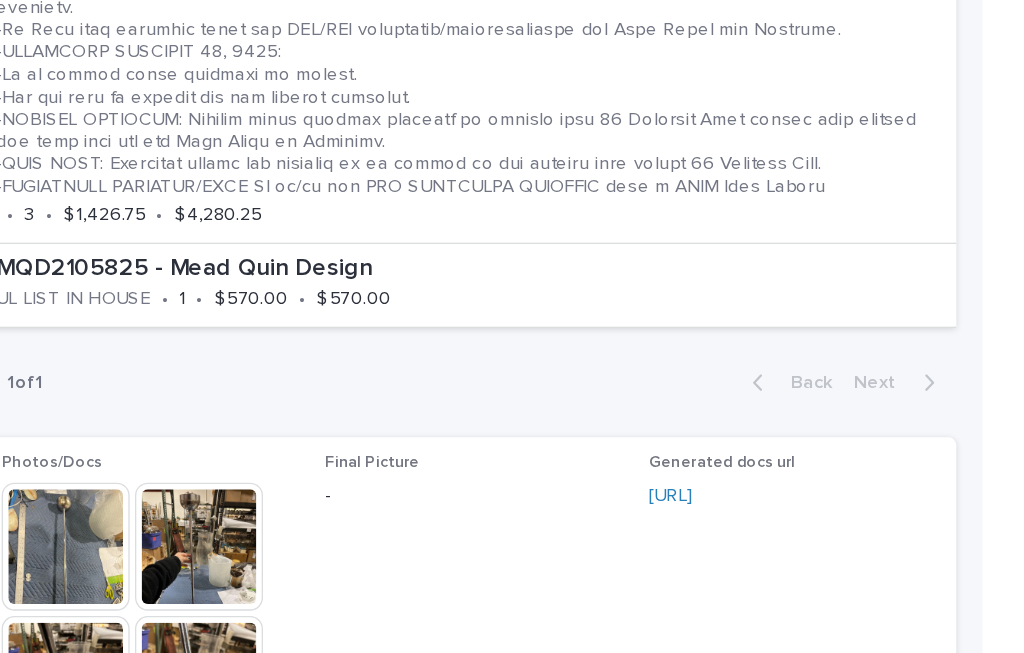 scroll, scrollTop: 1712, scrollLeft: 0, axis: vertical 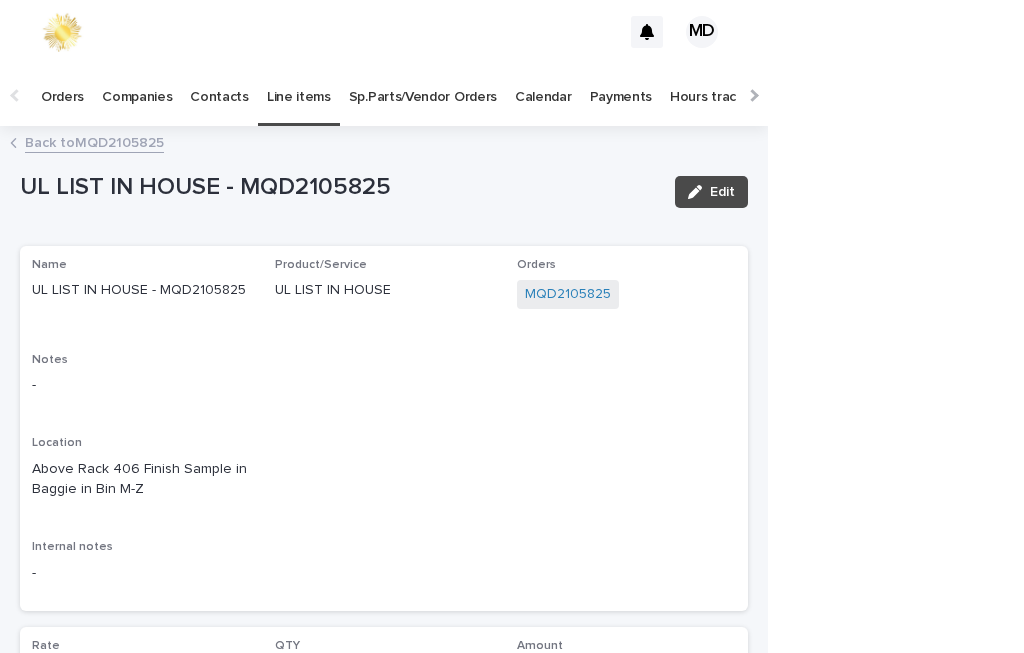 click on "Edit" at bounding box center (722, 192) 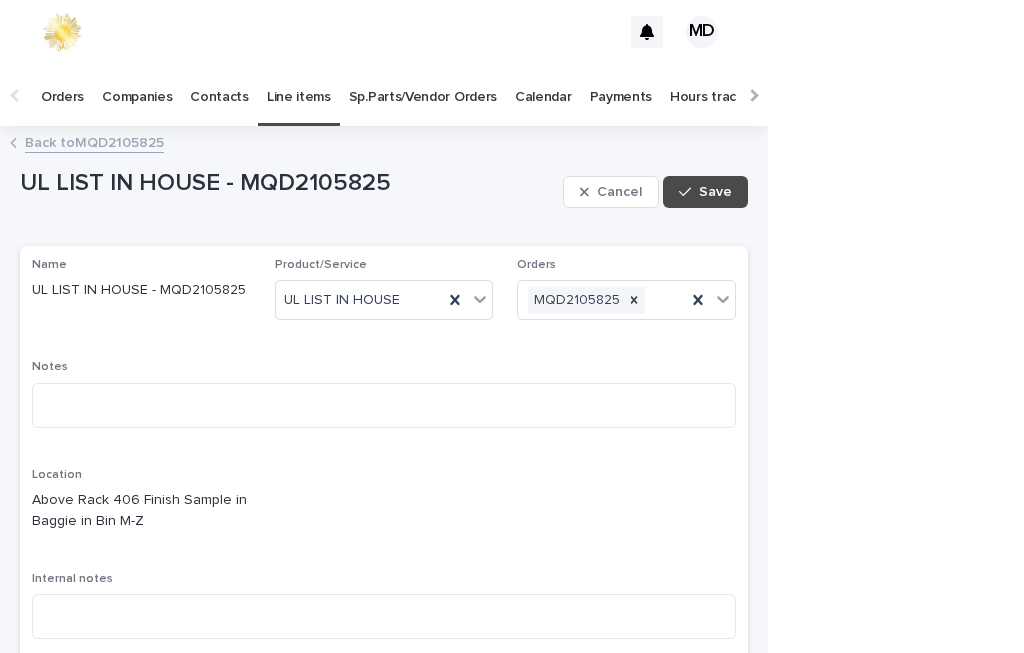 scroll, scrollTop: 0, scrollLeft: 0, axis: both 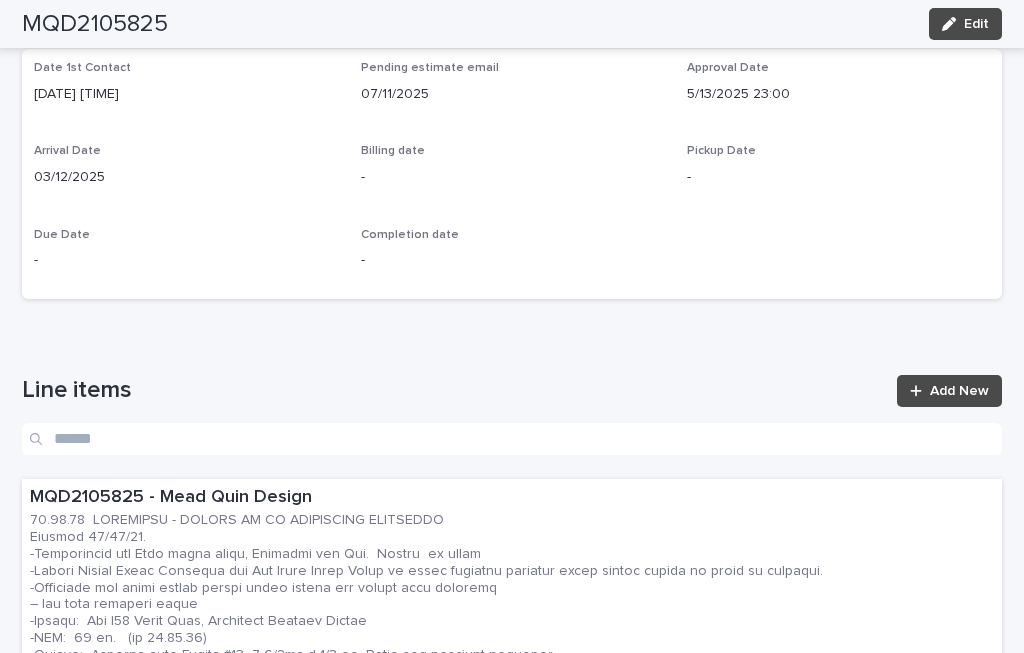 click on "Edit" at bounding box center (965, 24) 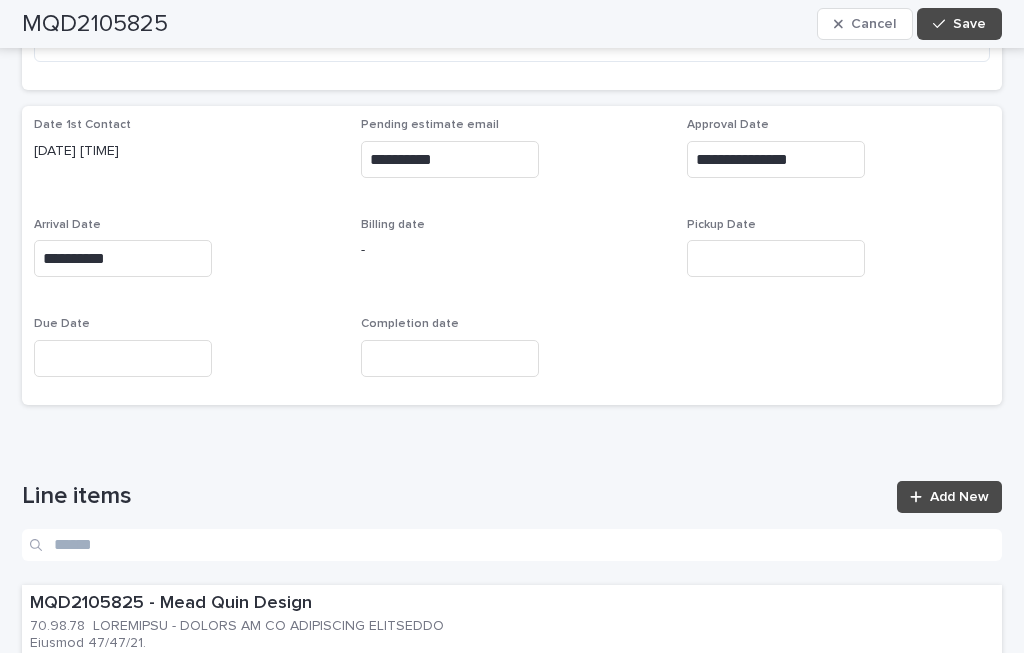 click on "Save" at bounding box center [959, 24] 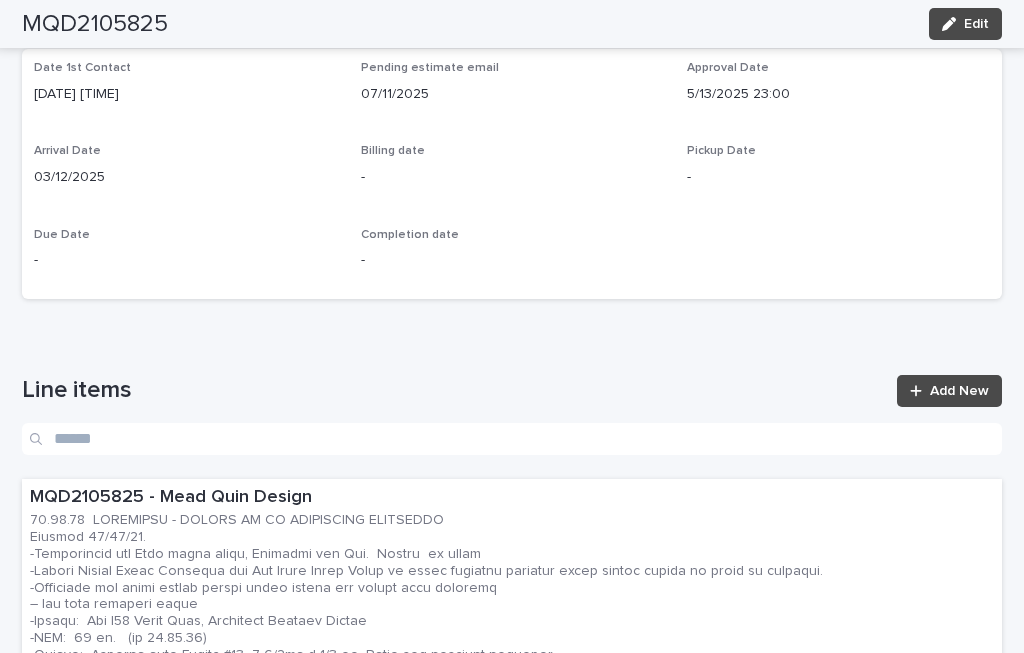 click on "[JOB_ID] Edit" at bounding box center [512, 24] 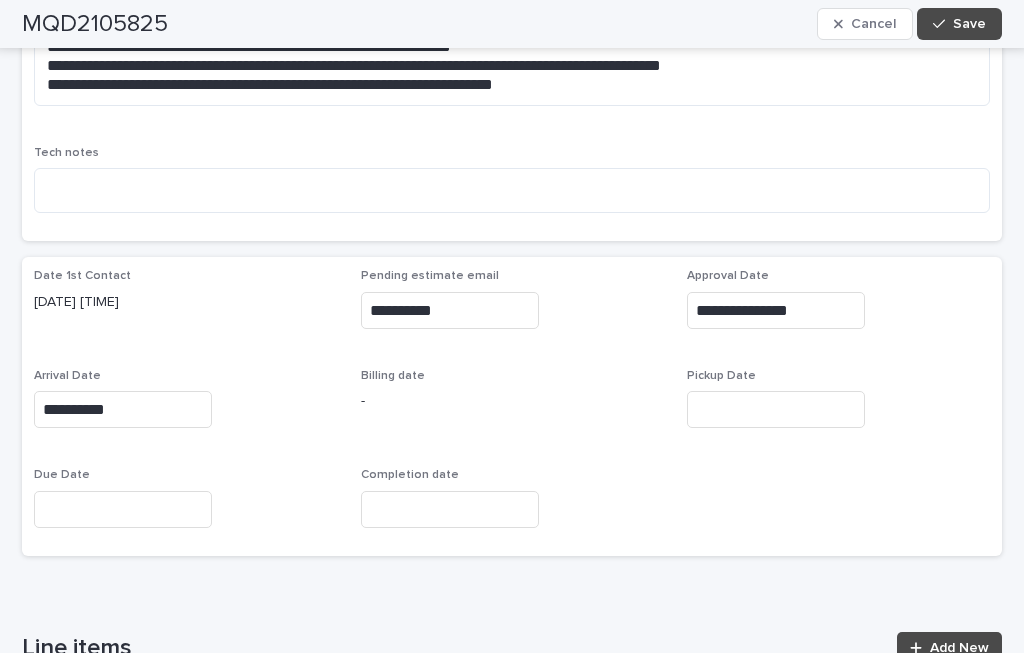 click on "Save" at bounding box center [969, 24] 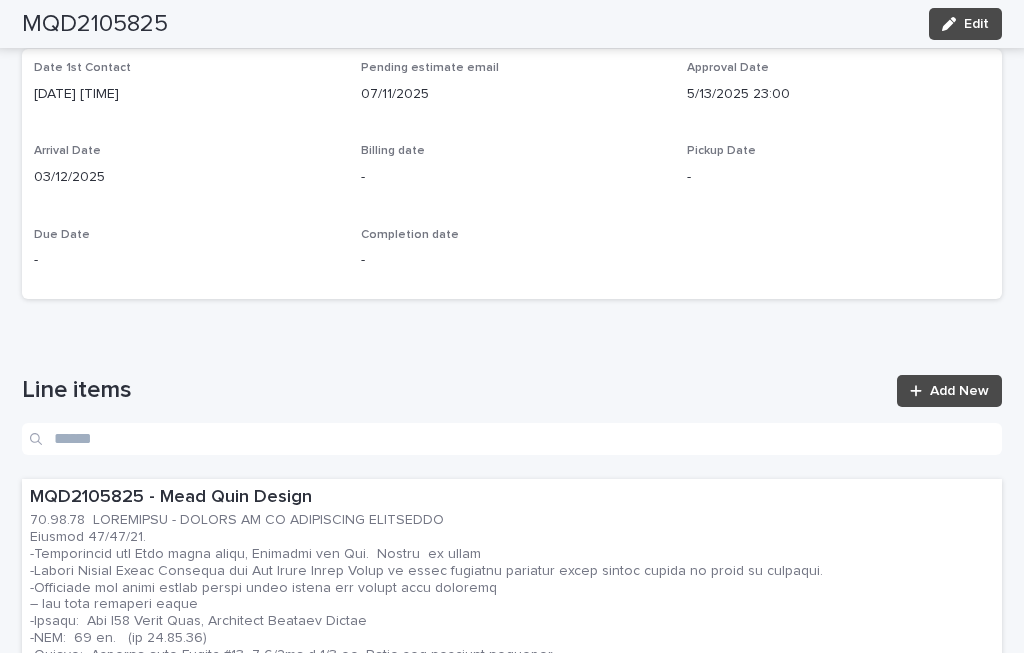 click on "Edit" at bounding box center (965, 24) 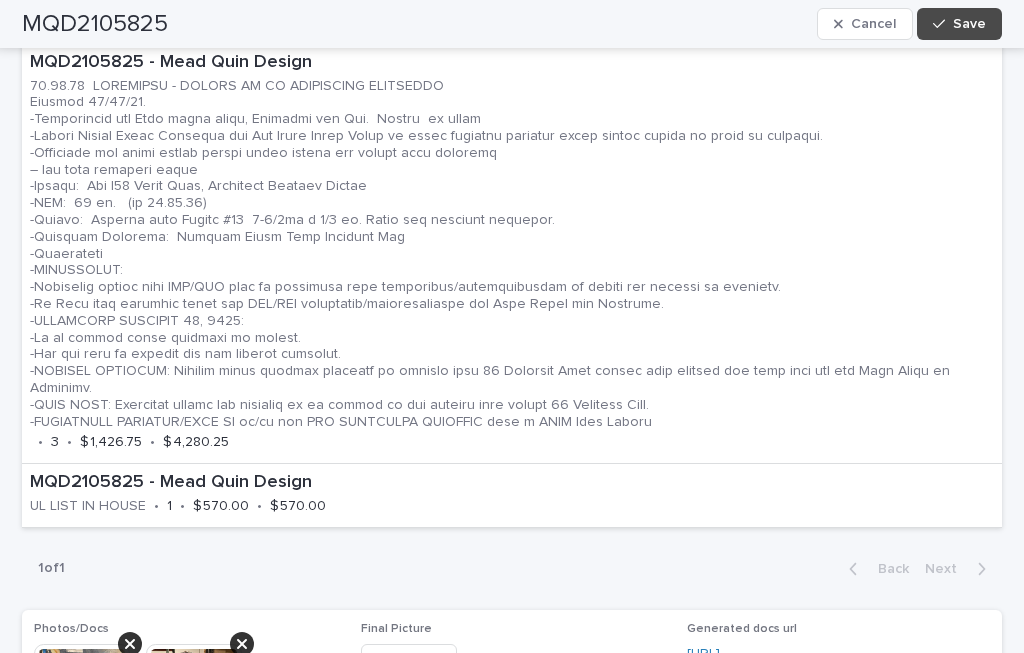 scroll, scrollTop: 1640, scrollLeft: 0, axis: vertical 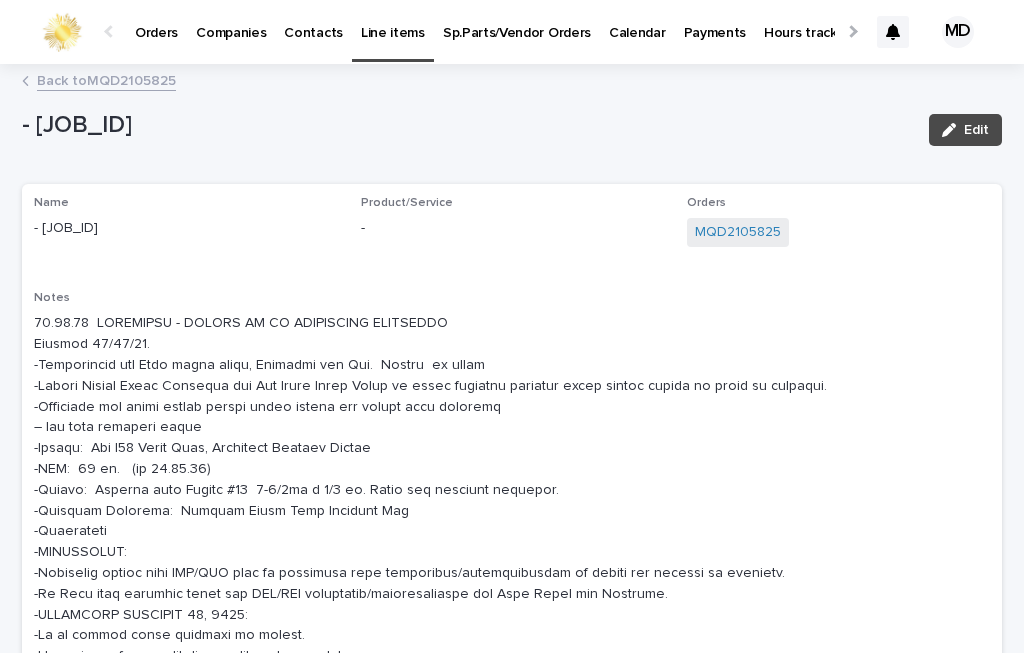 click on "Edit" at bounding box center (965, 130) 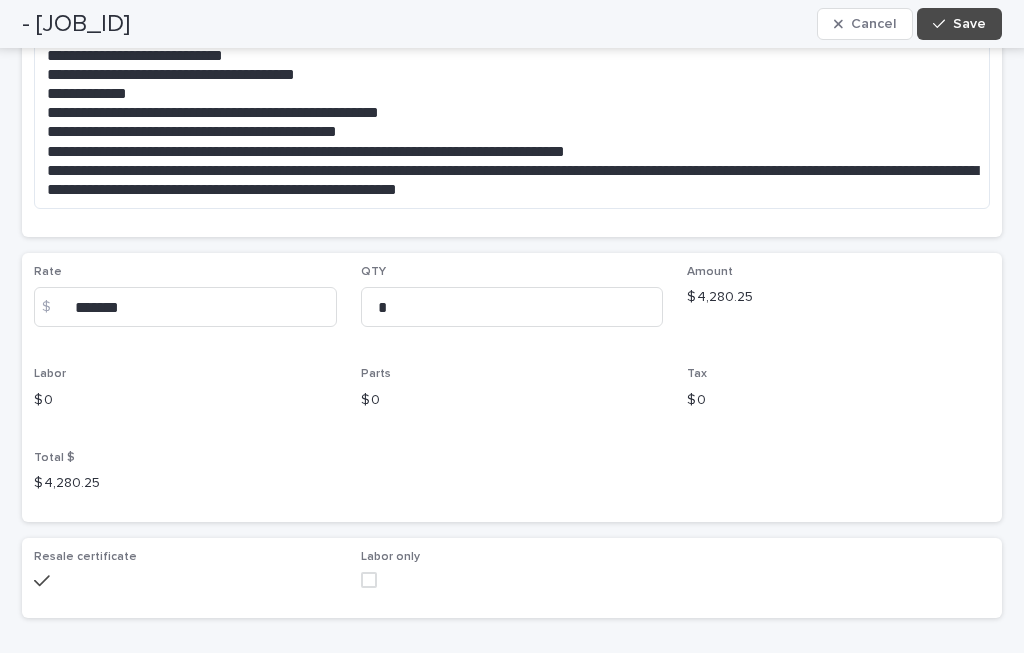 scroll, scrollTop: 1051, scrollLeft: 0, axis: vertical 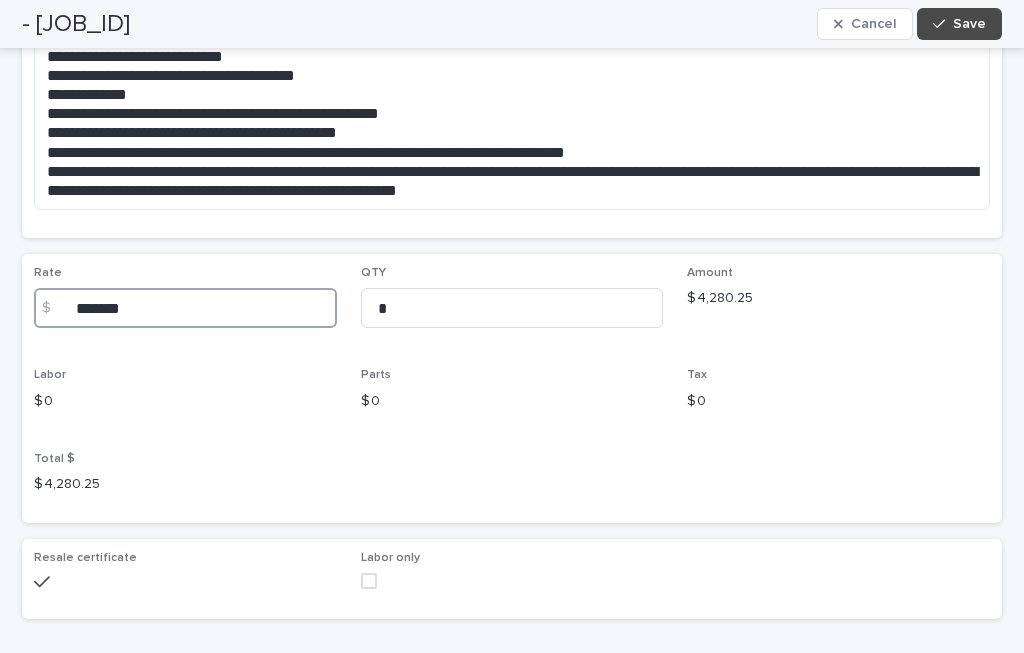 click on "*******" at bounding box center (185, 308) 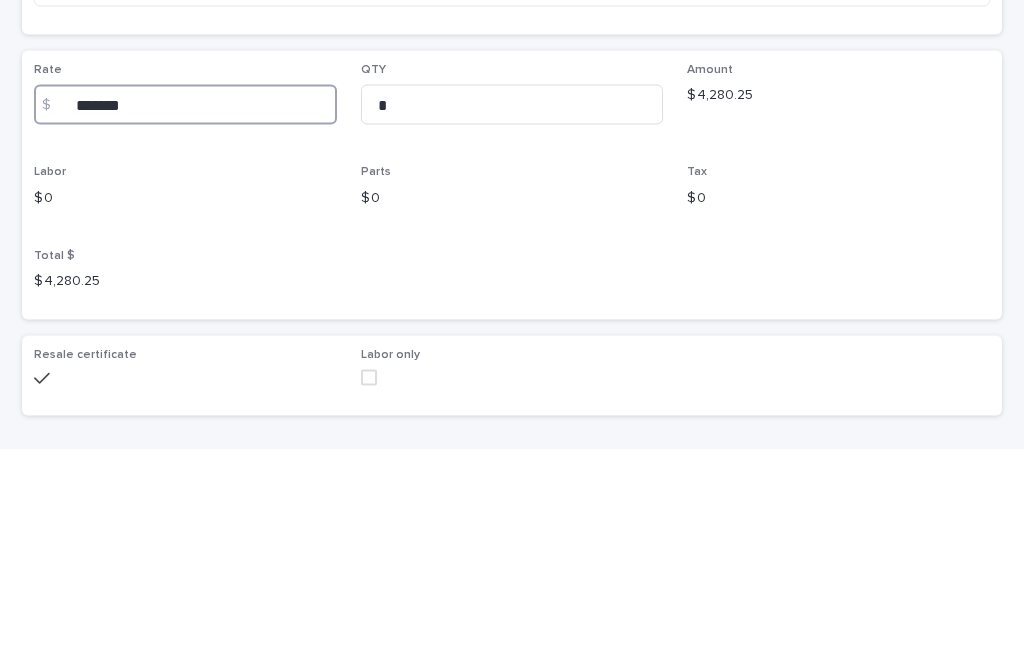 click on "*******" at bounding box center (185, 308) 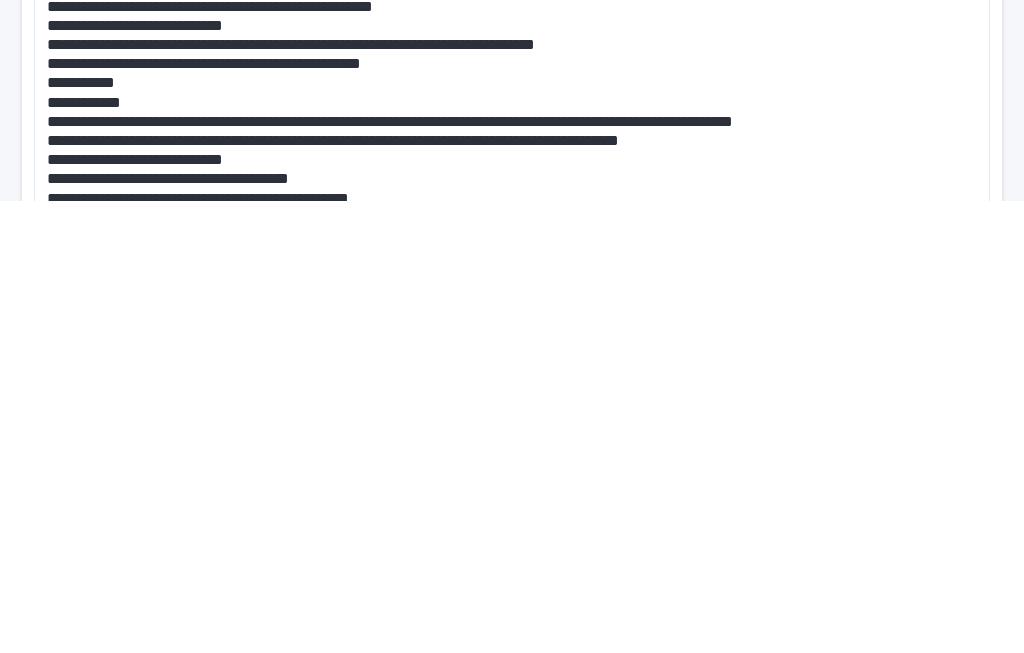 scroll, scrollTop: 0, scrollLeft: 0, axis: both 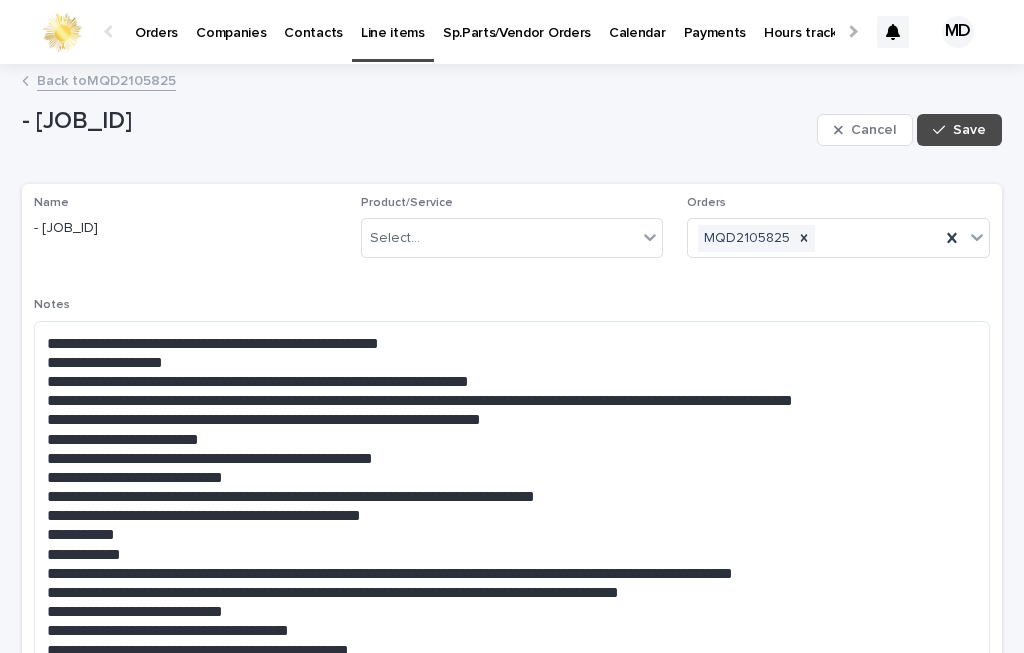 type on "*******" 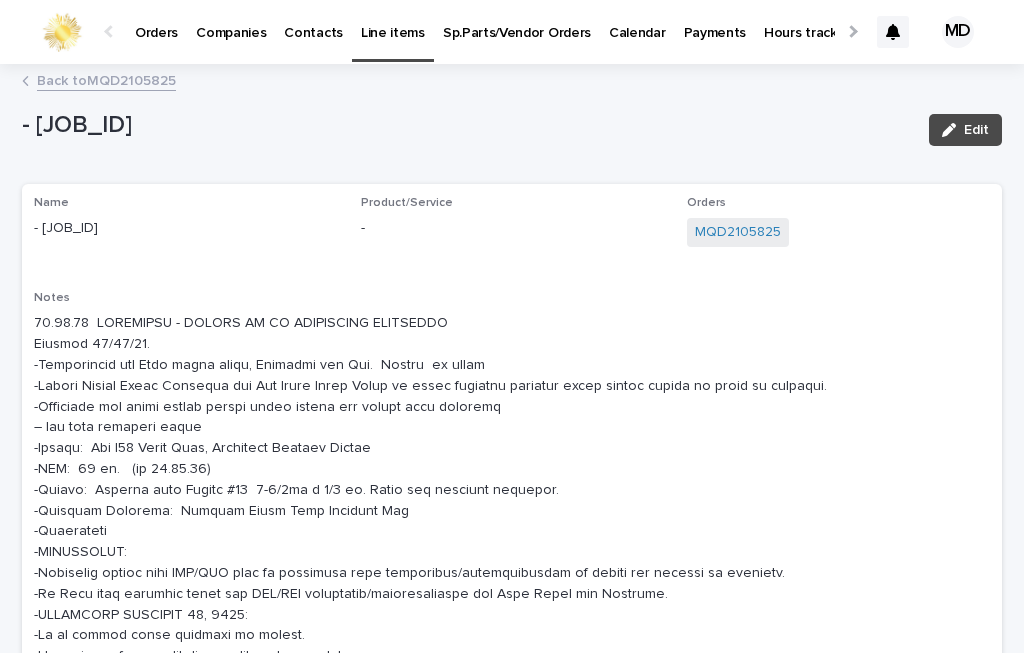 click on "Back to  MQD2105825" at bounding box center [106, 79] 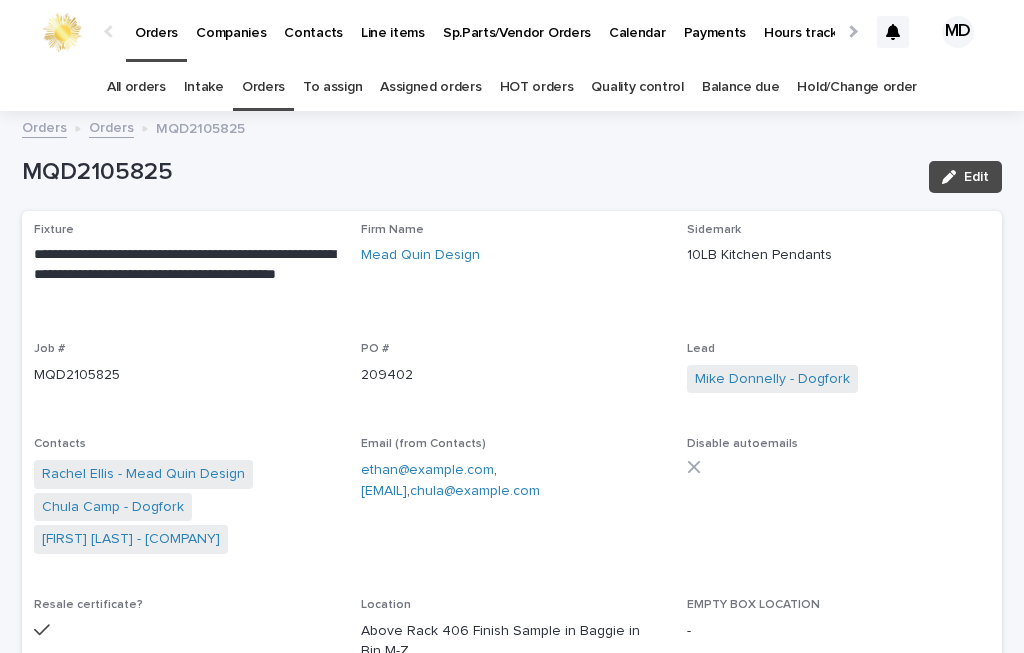scroll, scrollTop: 64, scrollLeft: 0, axis: vertical 